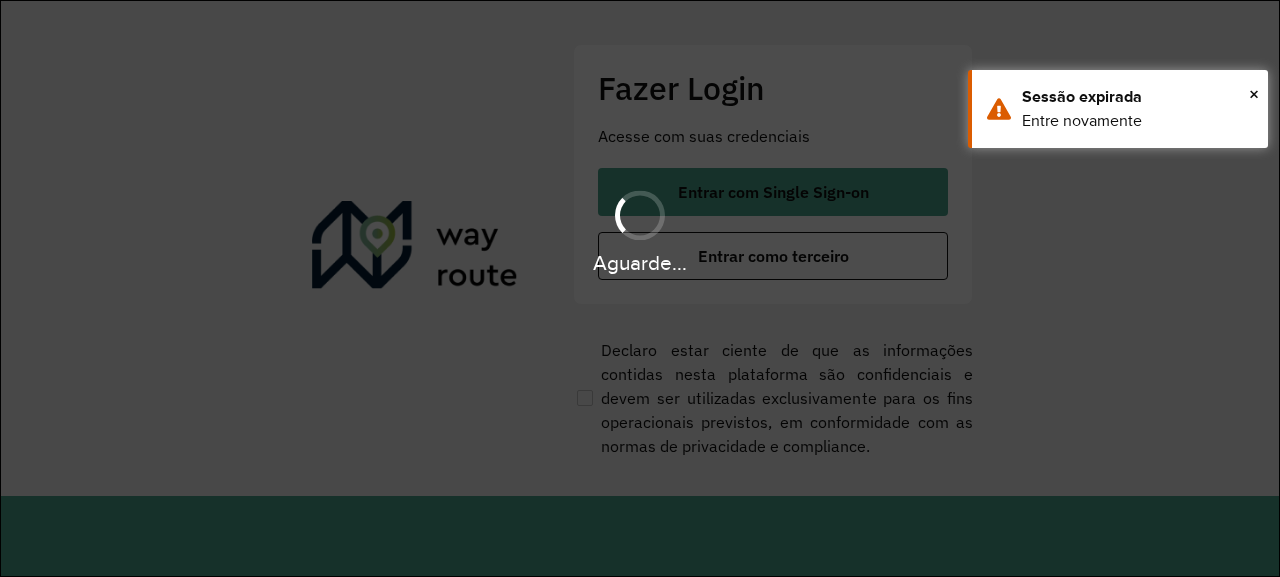 scroll, scrollTop: 0, scrollLeft: 0, axis: both 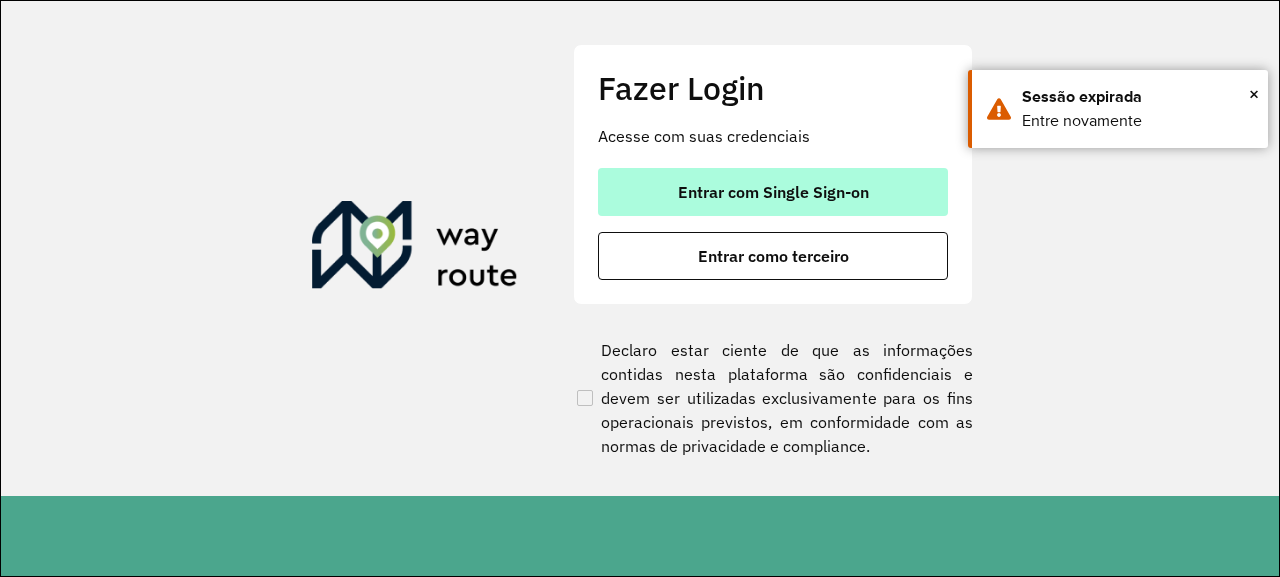 click on "Entrar com Single Sign-on" at bounding box center (773, 192) 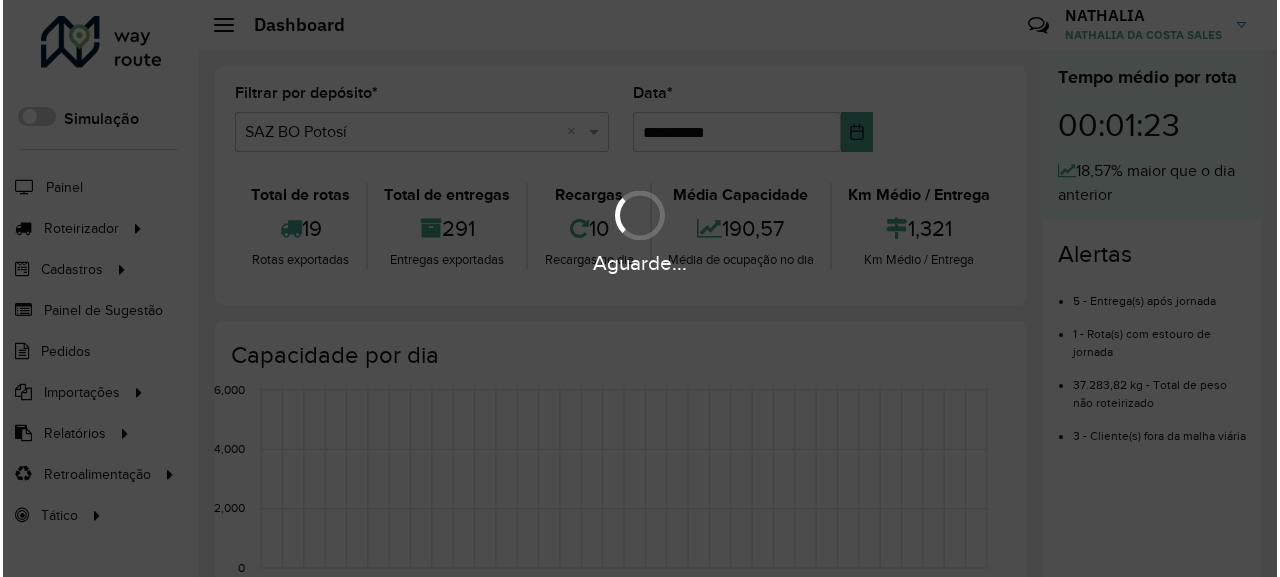 scroll, scrollTop: 0, scrollLeft: 0, axis: both 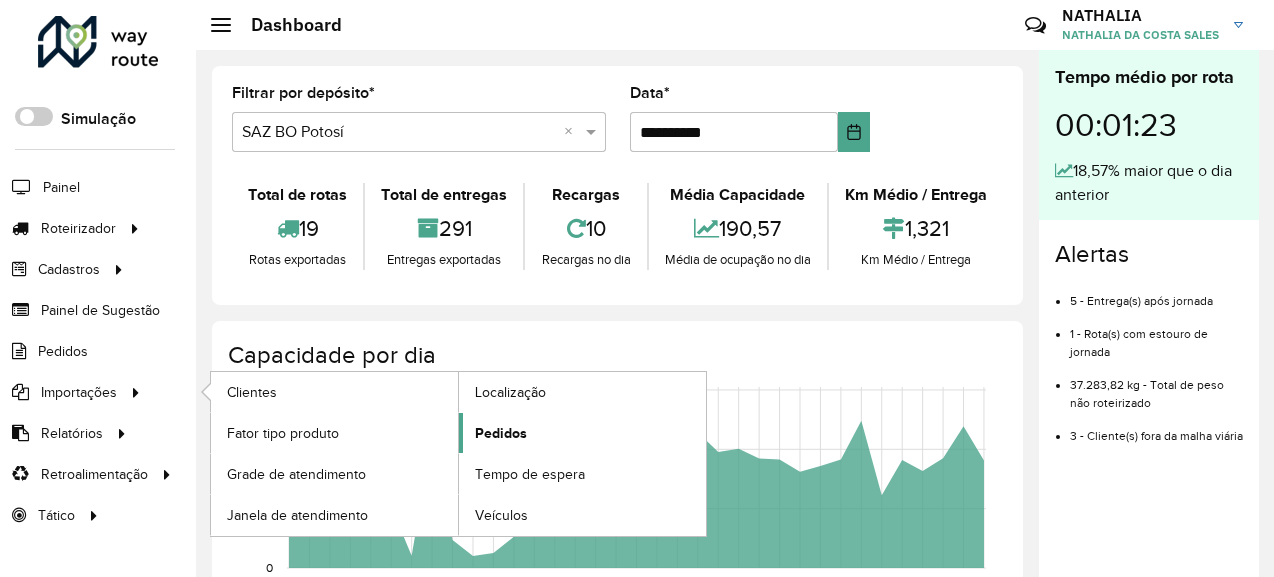 click on "Pedidos" 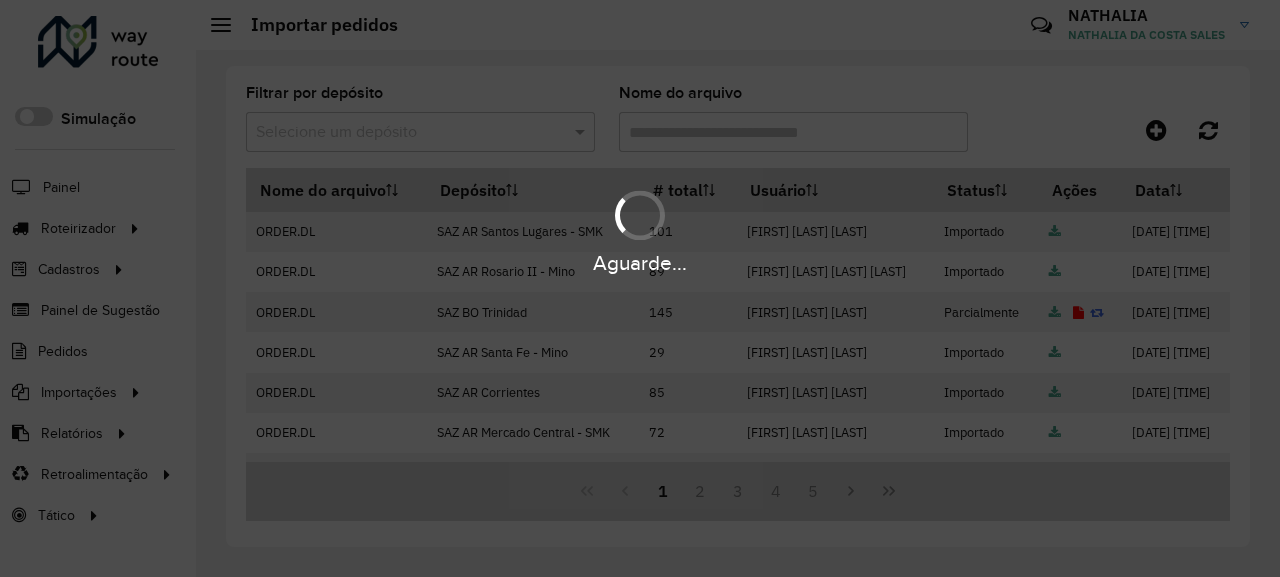 click on "Aguarde..." at bounding box center [640, 288] 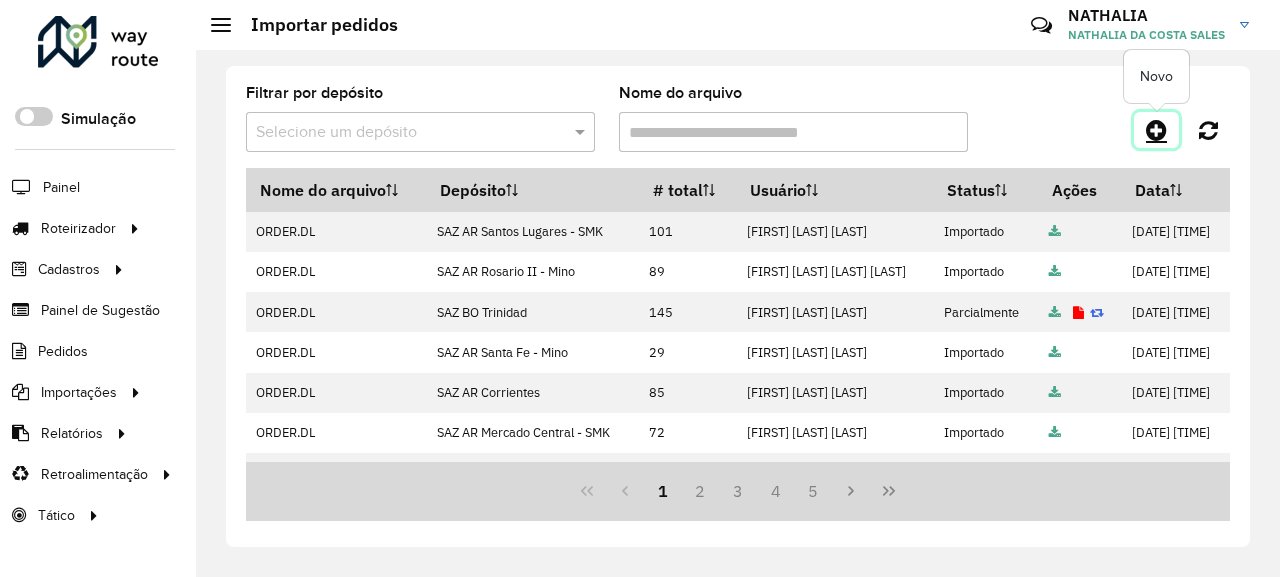 click 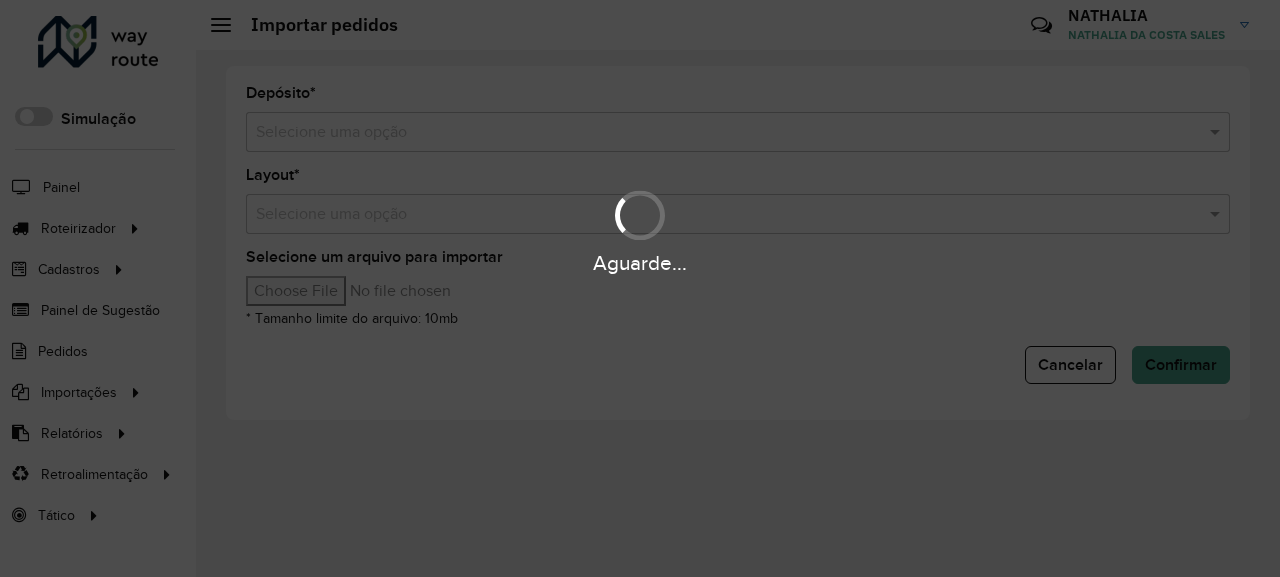 click on "Aguarde...  Pop-up bloqueado!  Seu navegador bloqueou automáticamente a abertura de uma nova janela.   Acesse as configurações e adicione o endereço do sistema a lista de permissão.   Fechar  Roteirizador AmbevTech Simulação Painel Roteirizador Entregas Cadastros Checkpoint Cliente Consulta de setores Depósito Disponibilidade de veículos Fator tipo de produto Grupo Rota Fator Tipo Produto Grupo de rotas exclusiva Grupo de setores Layout integração Modelo Parada Pedágio Ponto de apoio FAD Produto Rodízio de placa Rota exclusiva FAD Rótulo Setor Tipo de cliente Tipo de veículo Transportadora Veículo Painel de Sugestão Pedidos Importações Clientes Fator tipo produto Grade de atendimento Janela de atendimento Localização Pedidos Tempo de espera Veículos Relatórios Ações da sessão Clientes Clientes fora malha Exclusão pedido Fator tipo de produto Filtros da sessão Indicadores roteirização Integração automática Pedidos agrupados Pedidos não Roteirizados Romaneio Roteirização * *" at bounding box center (640, 288) 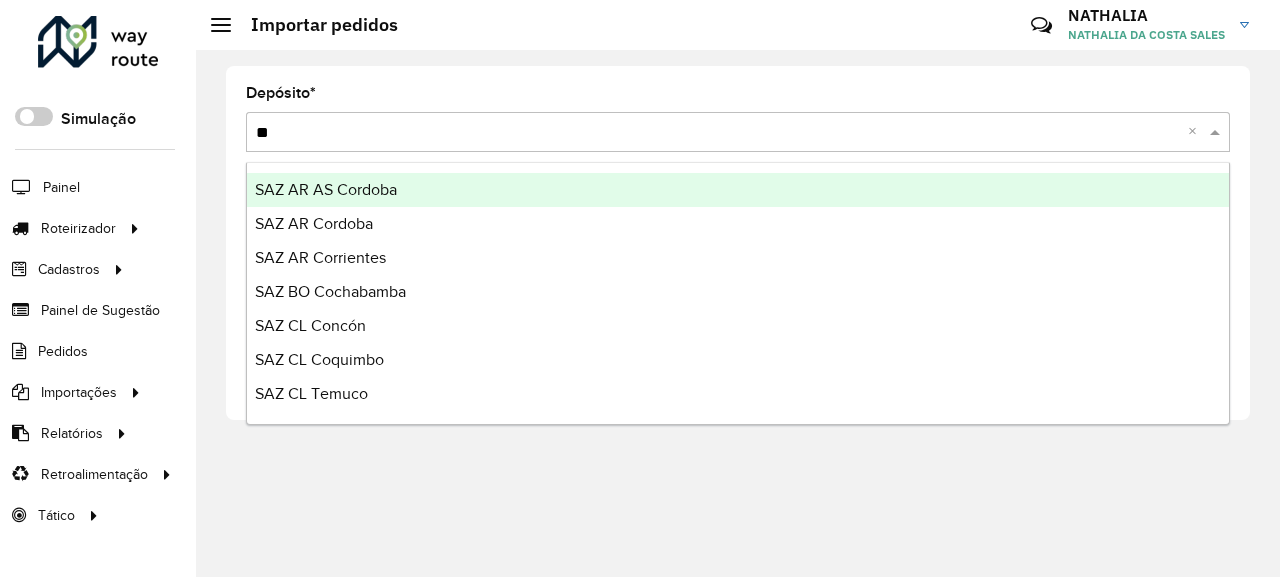 type on "***" 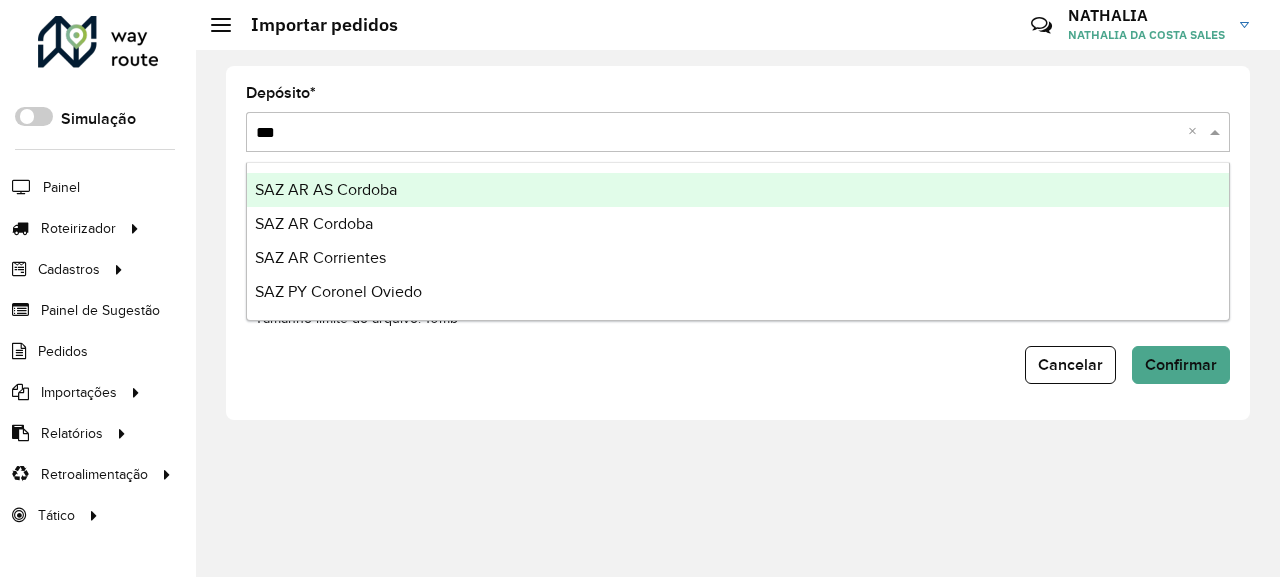 click on "SAZ AR AS Cordoba" at bounding box center [738, 190] 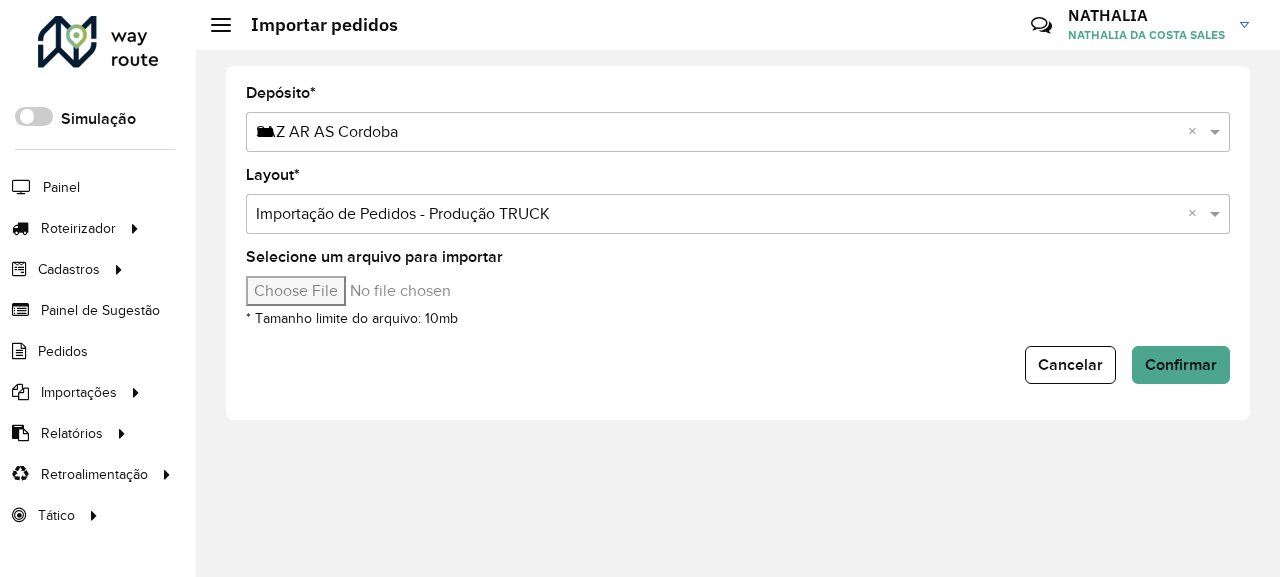 click on "Selecione um arquivo para importar" at bounding box center [416, 291] 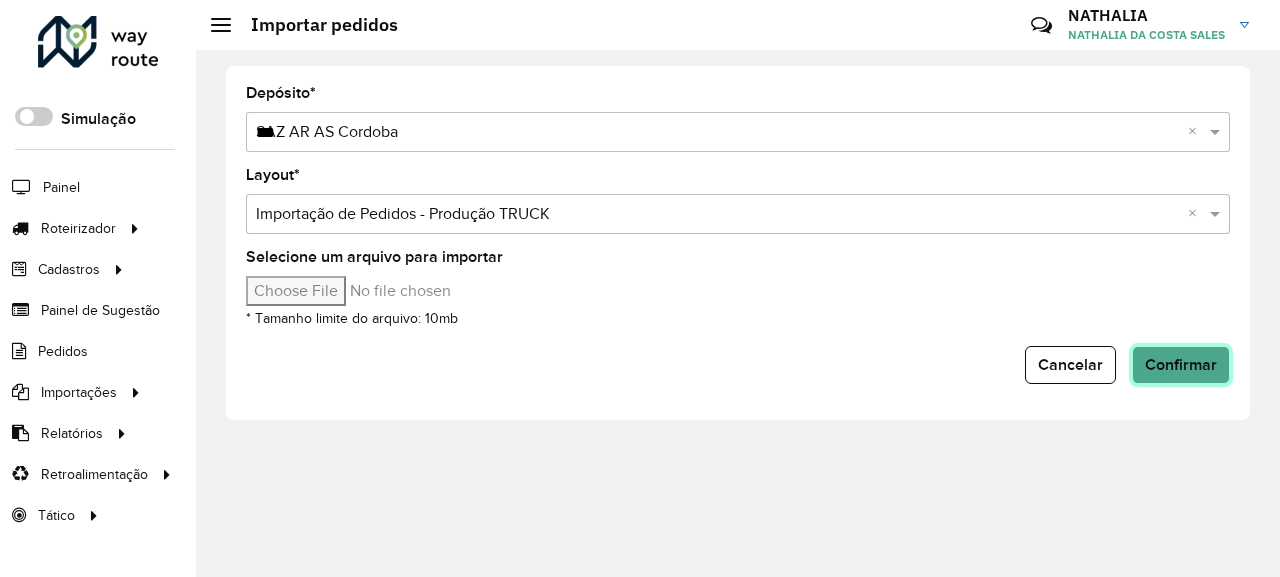 click on "Confirmar" 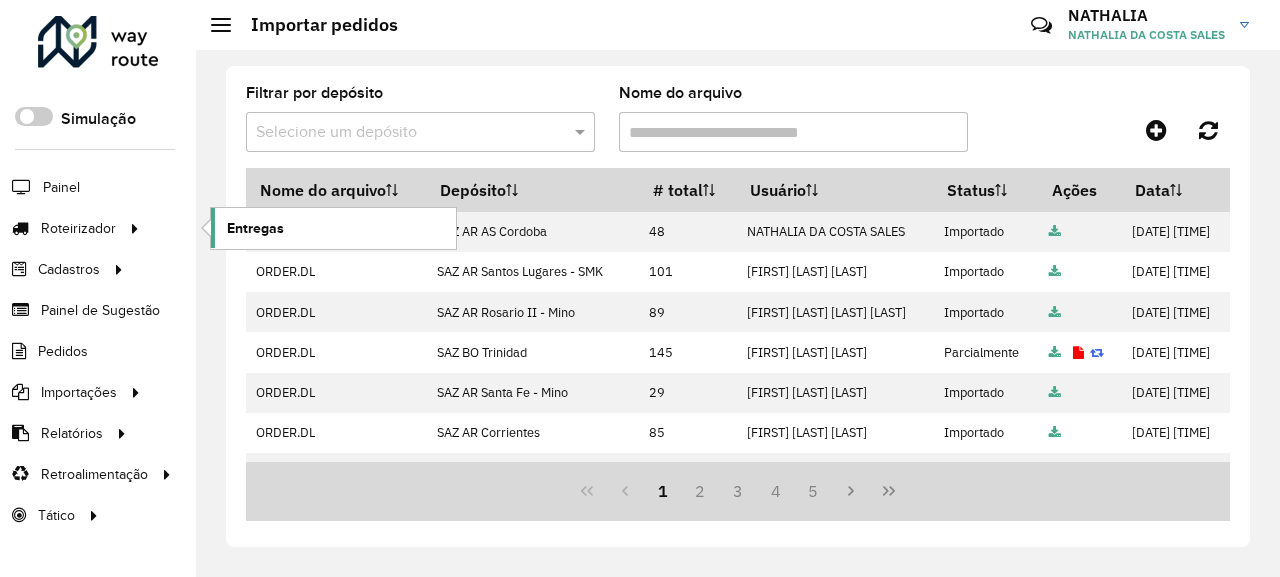 click on "Entregas" 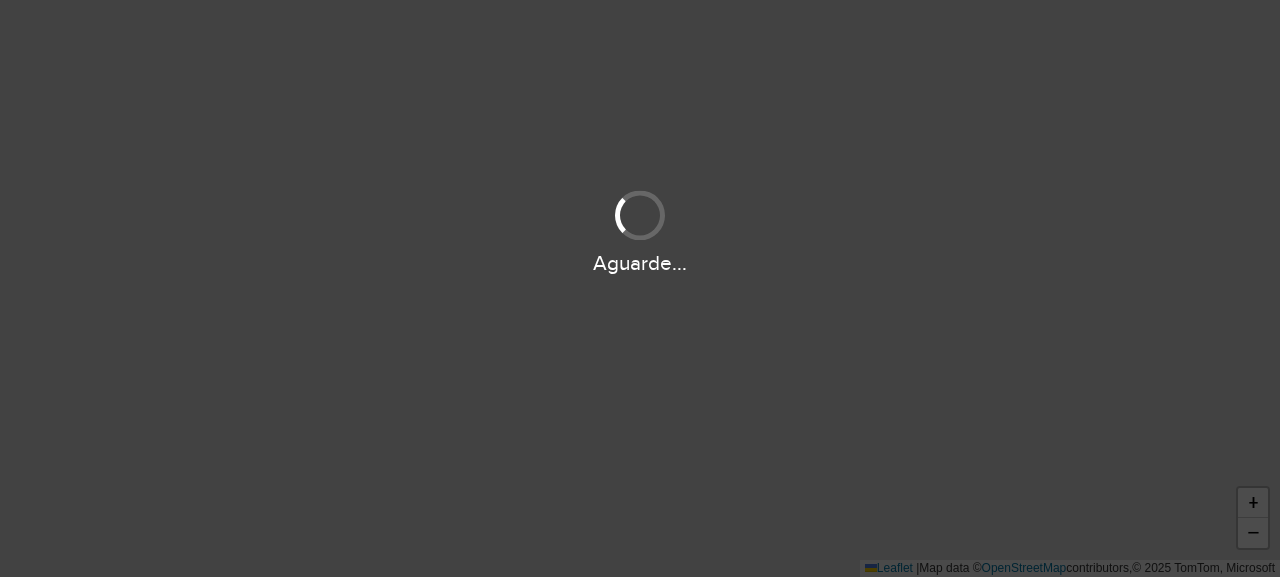scroll, scrollTop: 0, scrollLeft: 0, axis: both 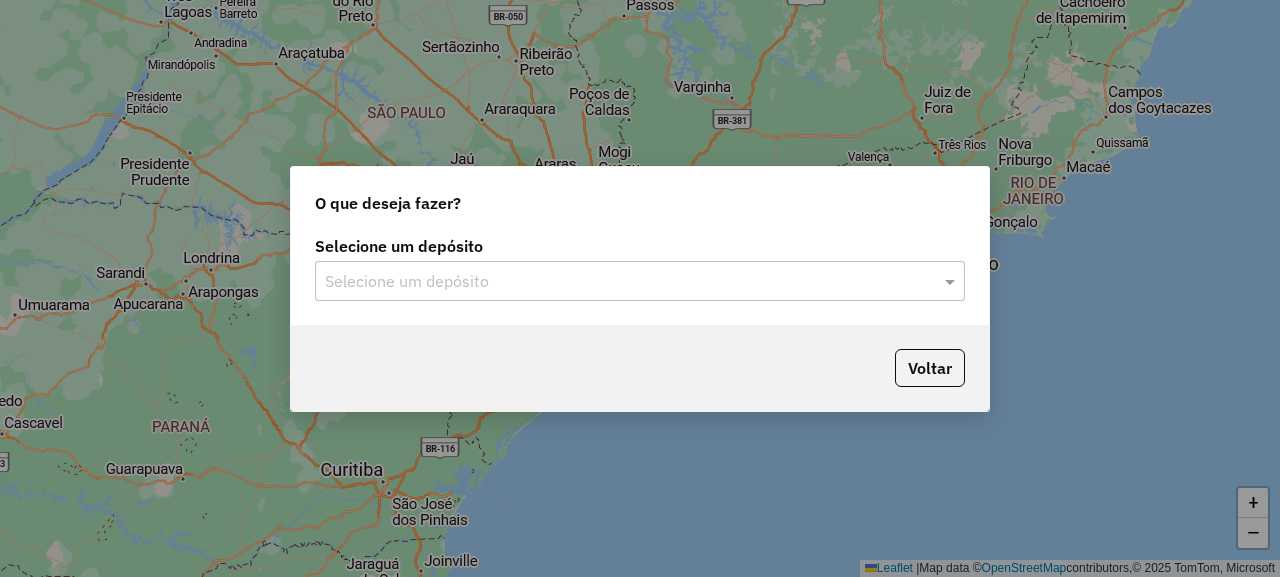 click on "Selecione um depósito" 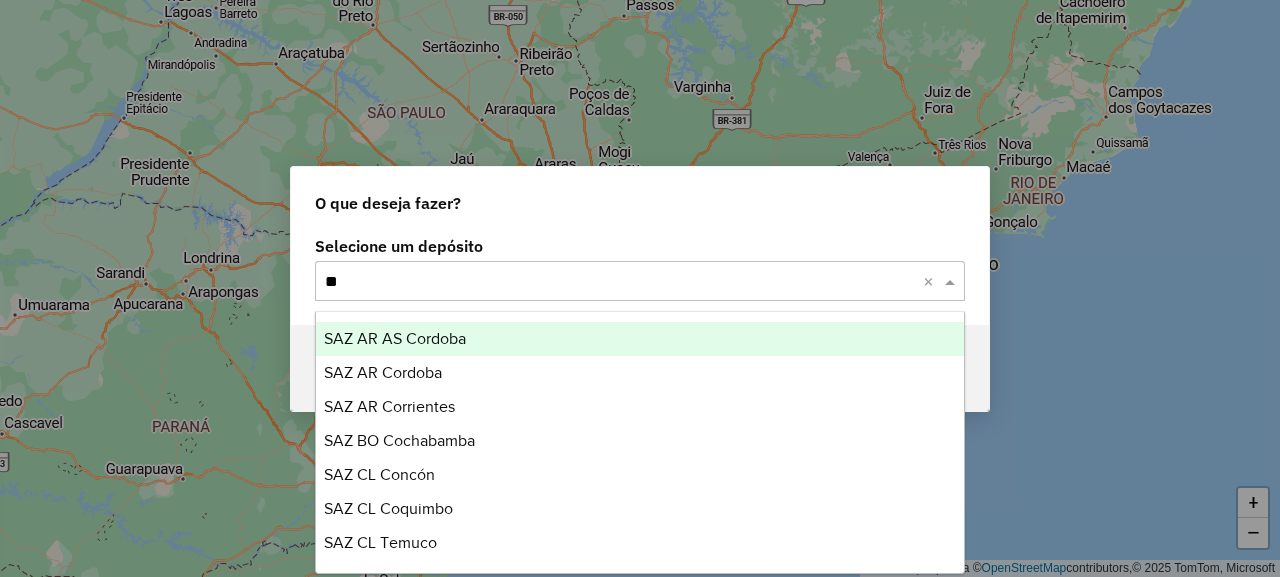 type on "***" 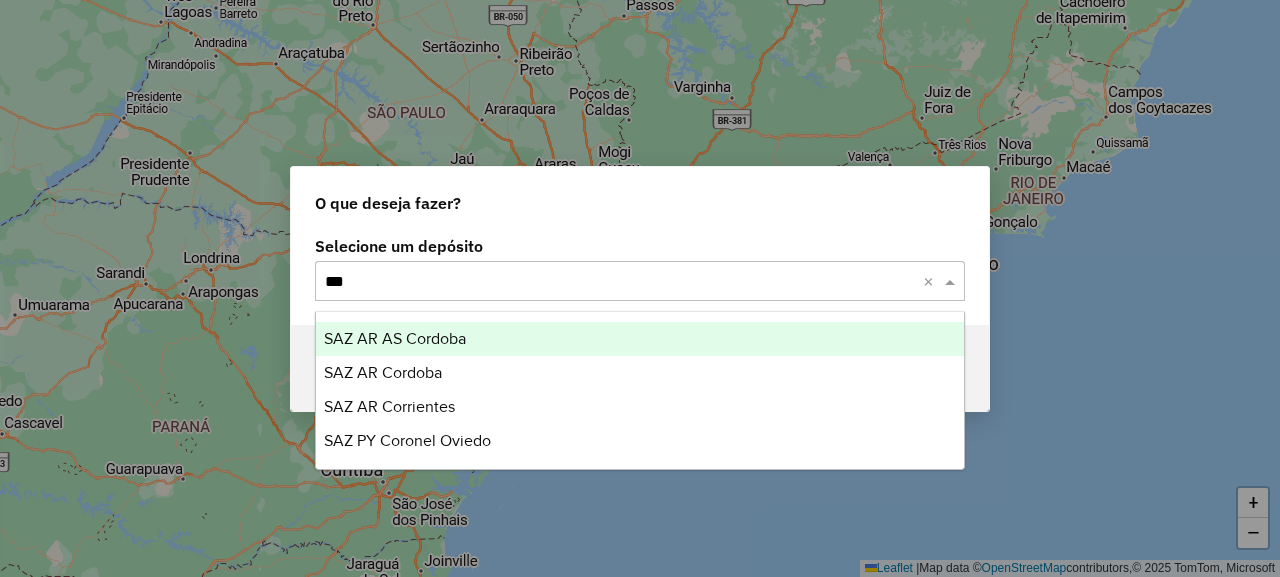 click on "SAZ AR AS Cordoba" at bounding box center [640, 339] 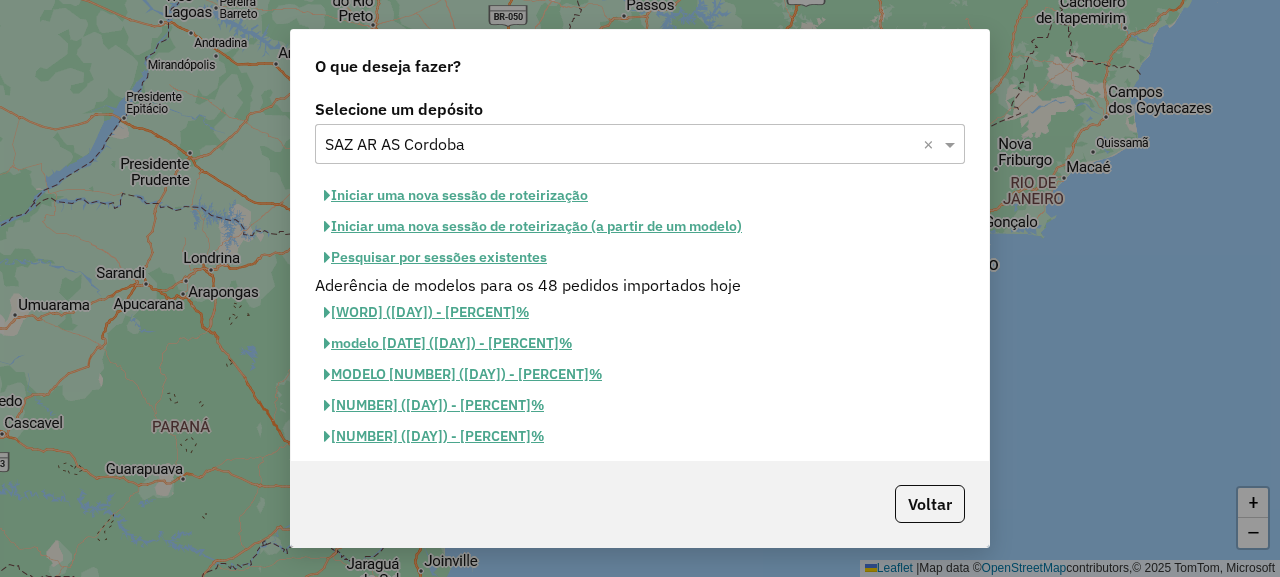 click on "Iniciar uma nova sessão de roteirização" 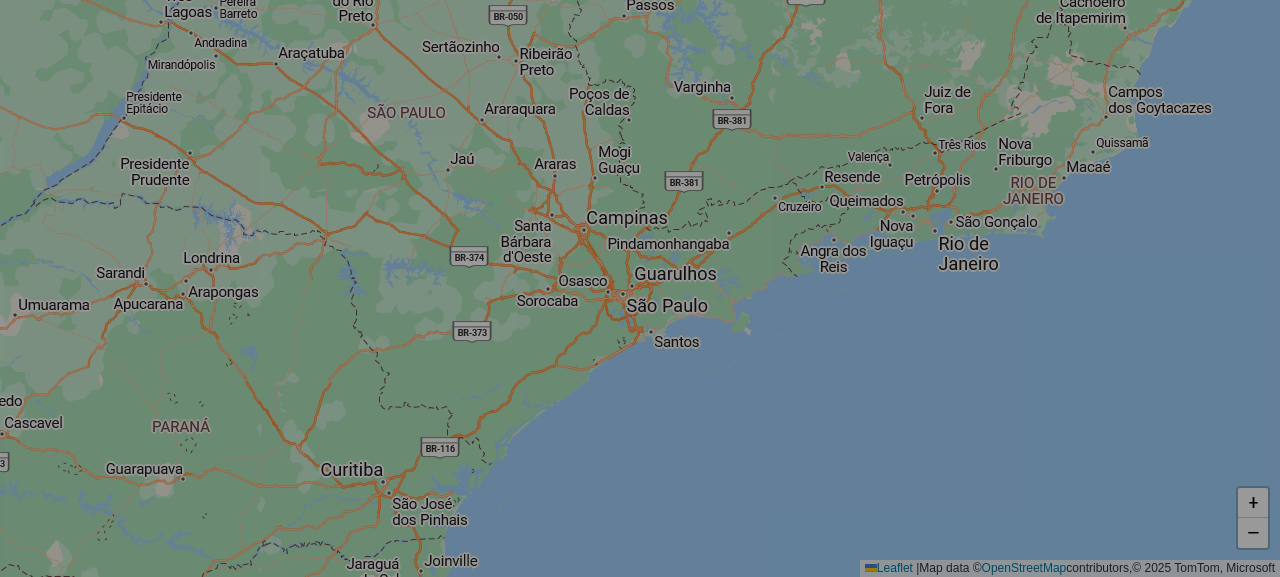 select on "*" 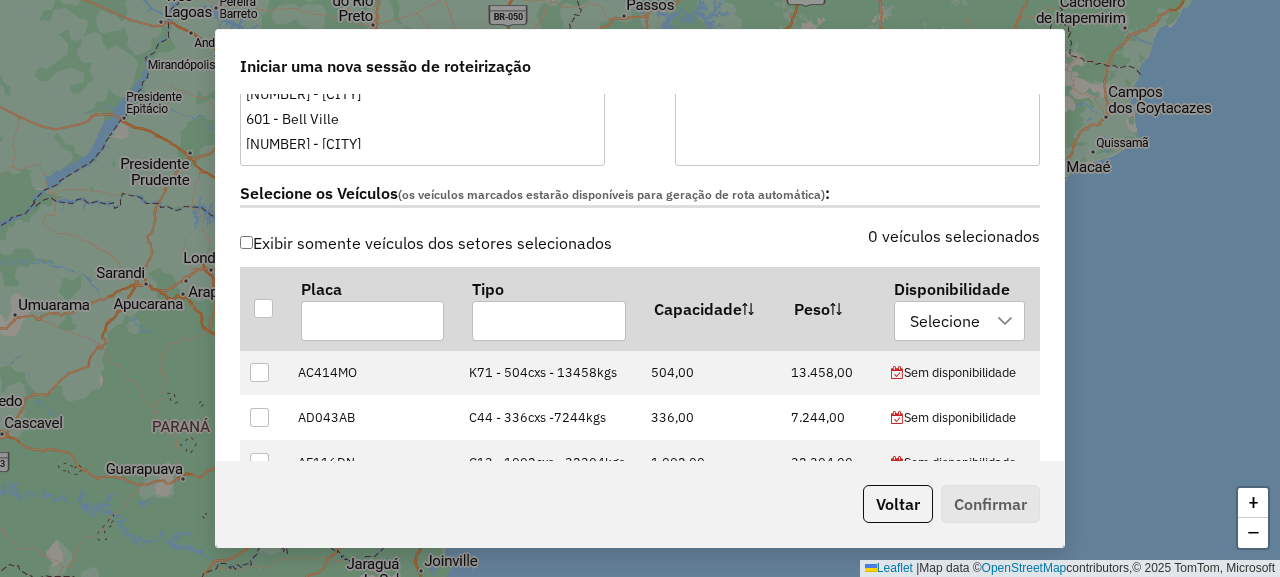 scroll, scrollTop: 700, scrollLeft: 0, axis: vertical 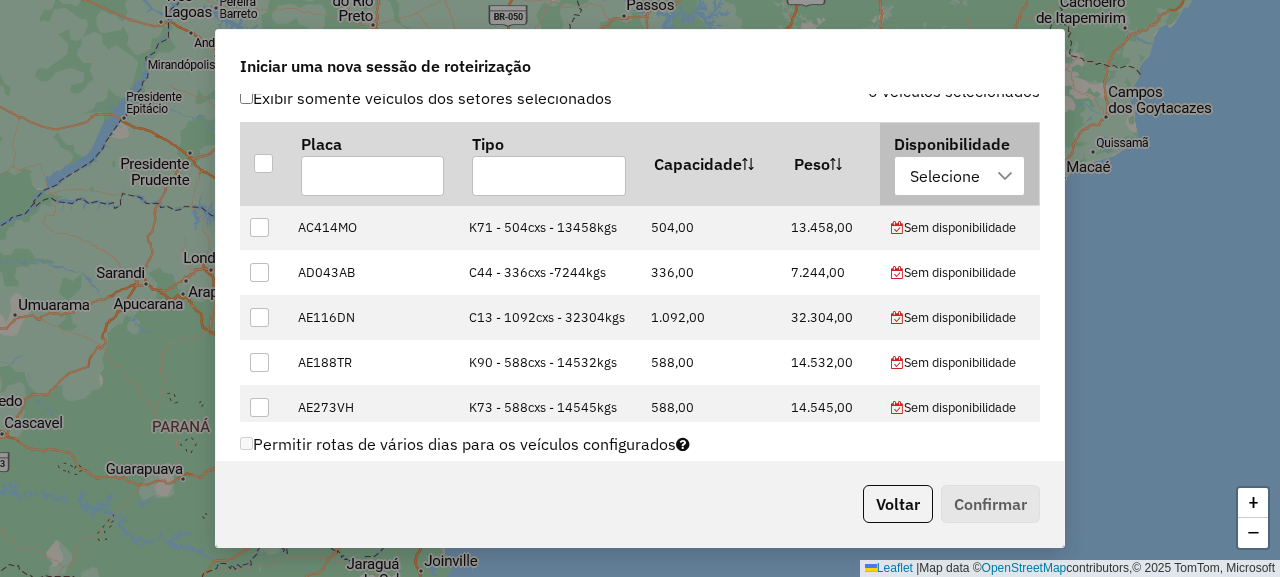 click on "Selecione" at bounding box center (945, 176) 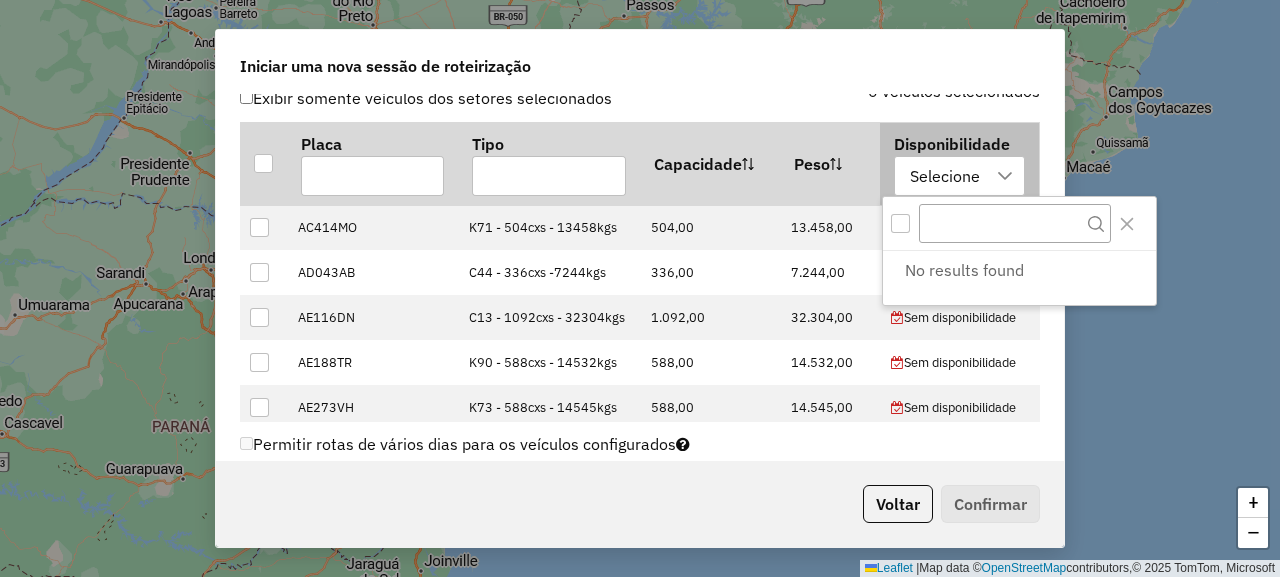 scroll, scrollTop: 15, scrollLeft: 99, axis: both 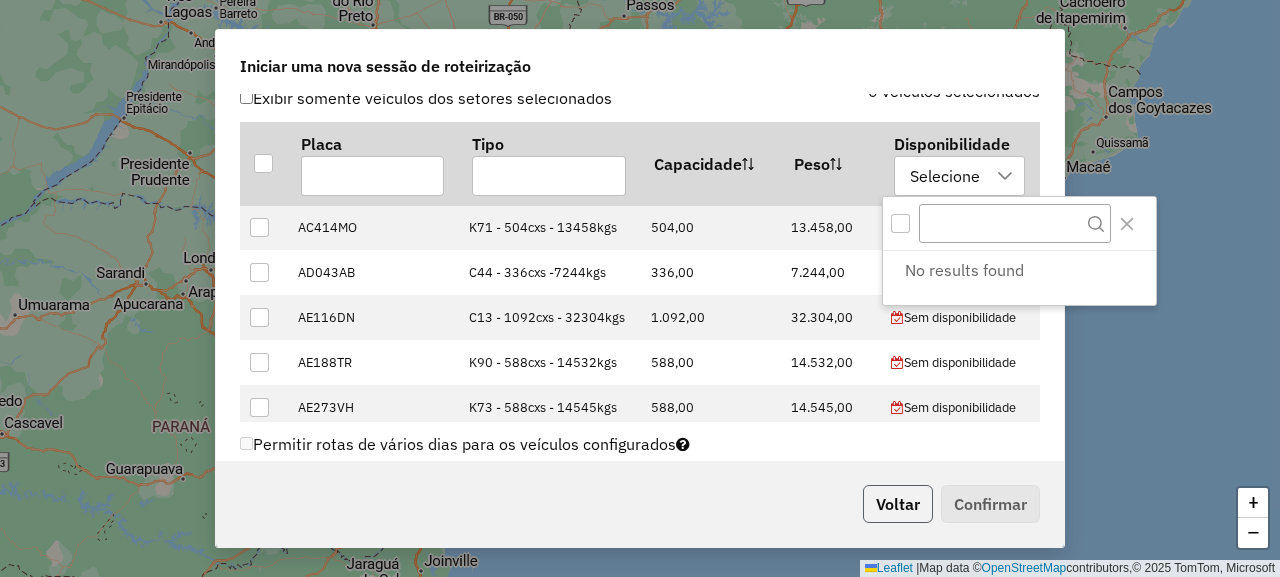 click on "Voltar" 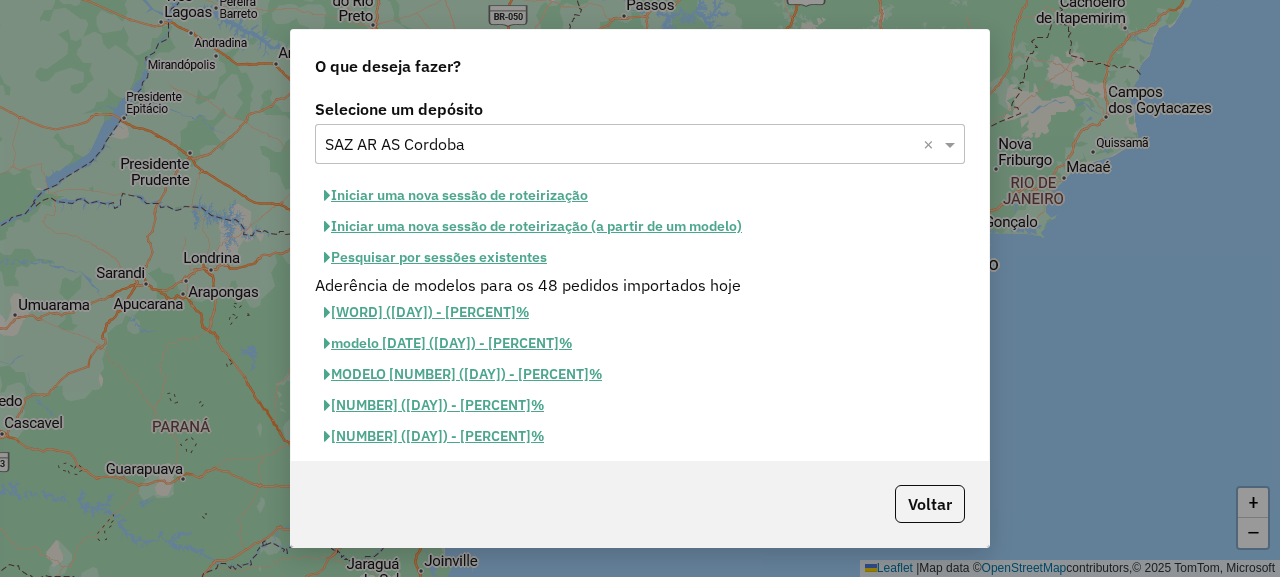 click on "Iniciar uma nova sessão de roteirização" 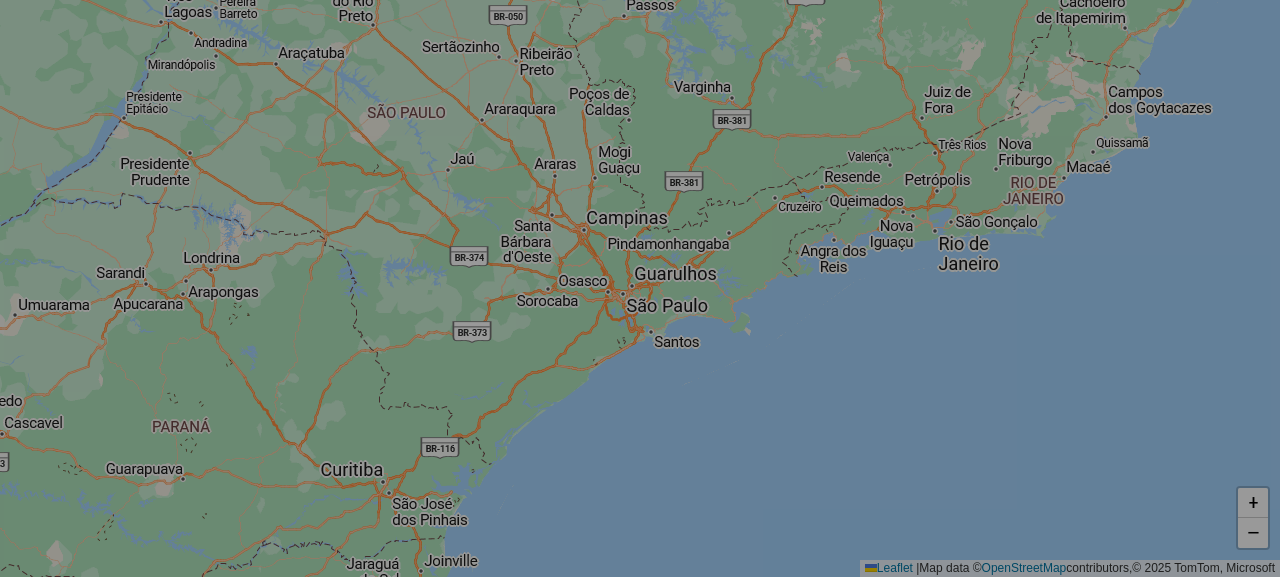 select on "*" 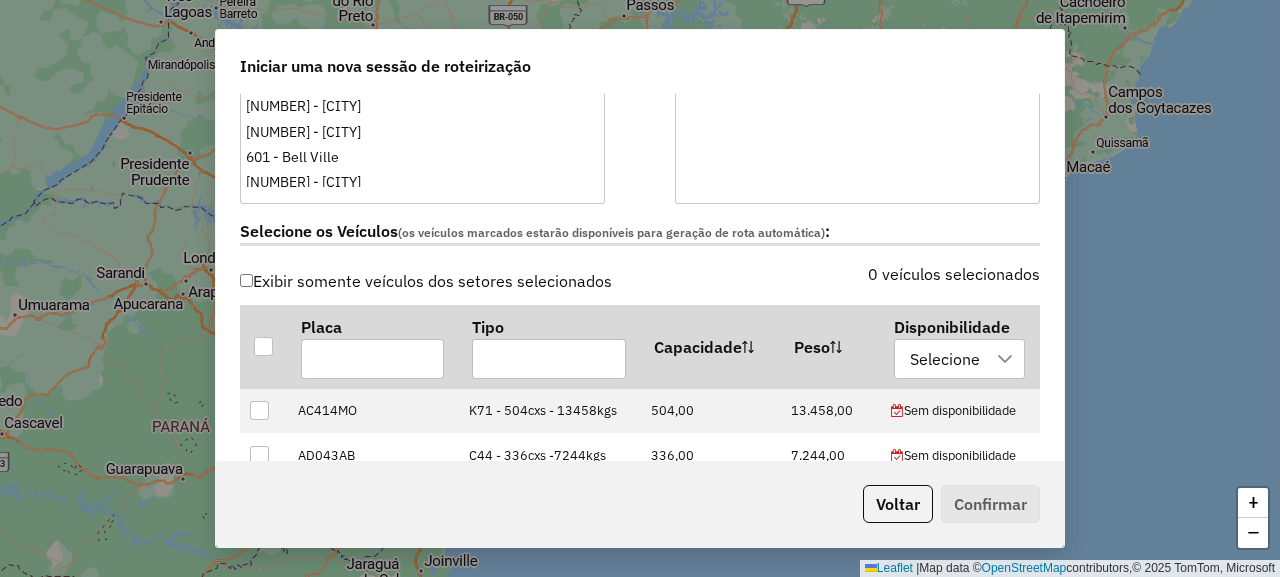 scroll, scrollTop: 600, scrollLeft: 0, axis: vertical 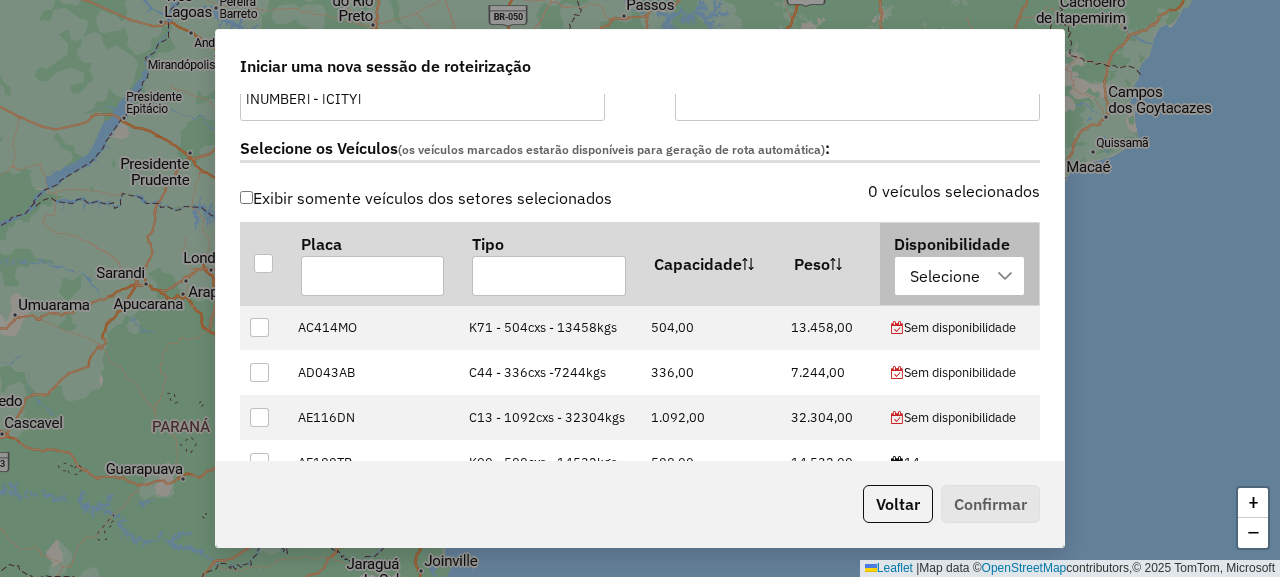 click on "Selecione" at bounding box center [945, 276] 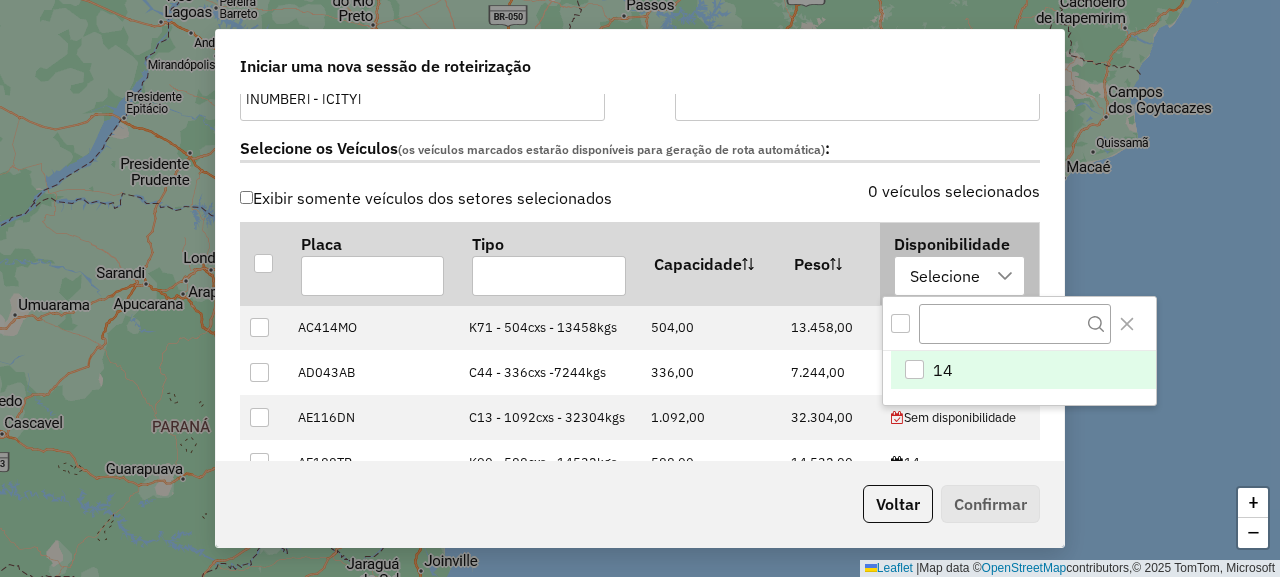 scroll, scrollTop: 15, scrollLeft: 99, axis: both 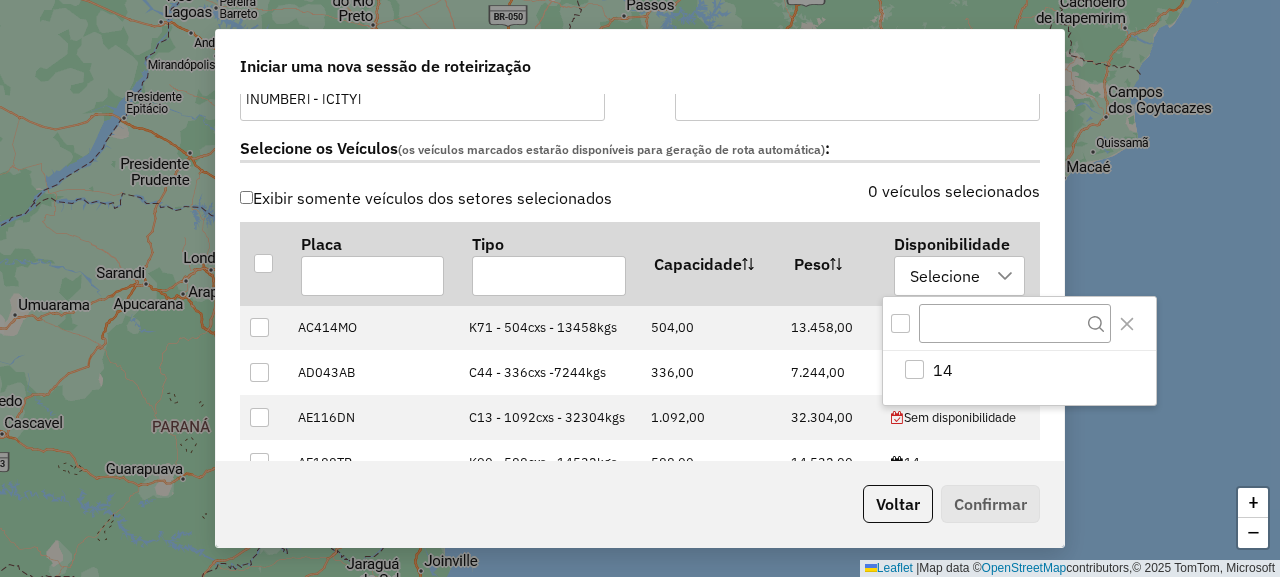 click at bounding box center (1019, 324) 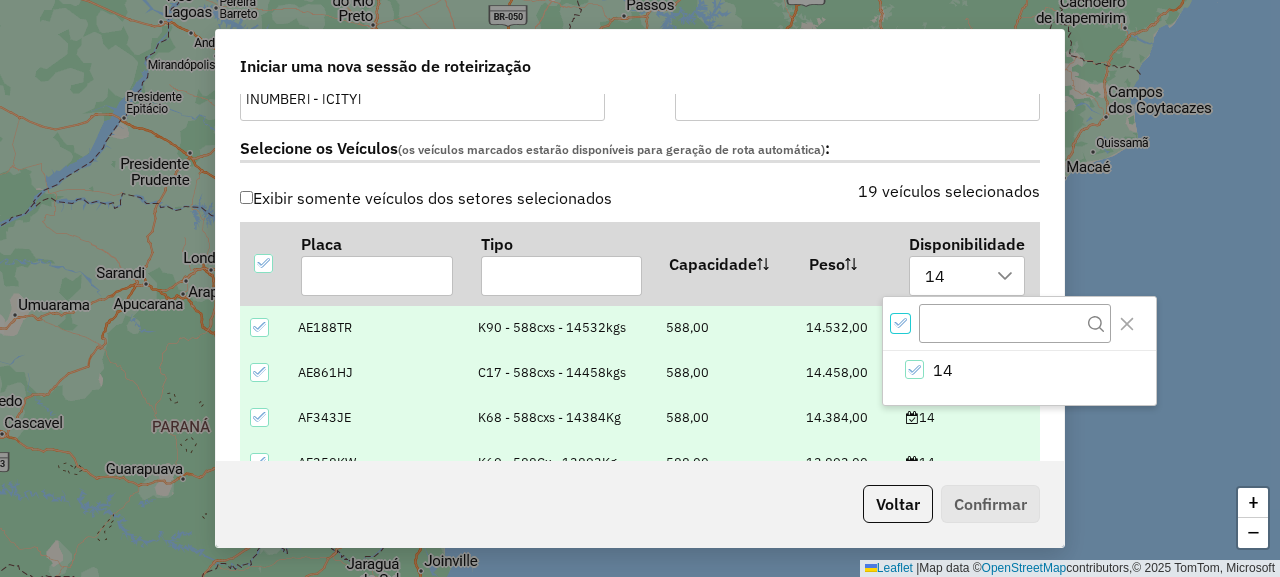 scroll, scrollTop: 12, scrollLeft: 7, axis: both 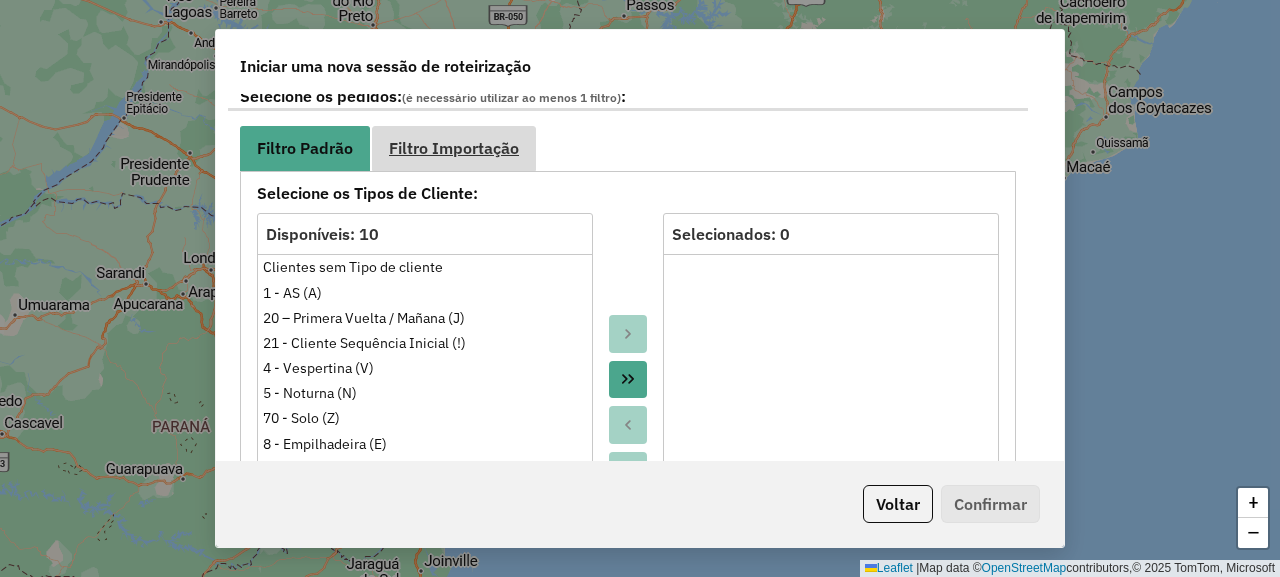 click on "Filtro Importação" at bounding box center (454, 148) 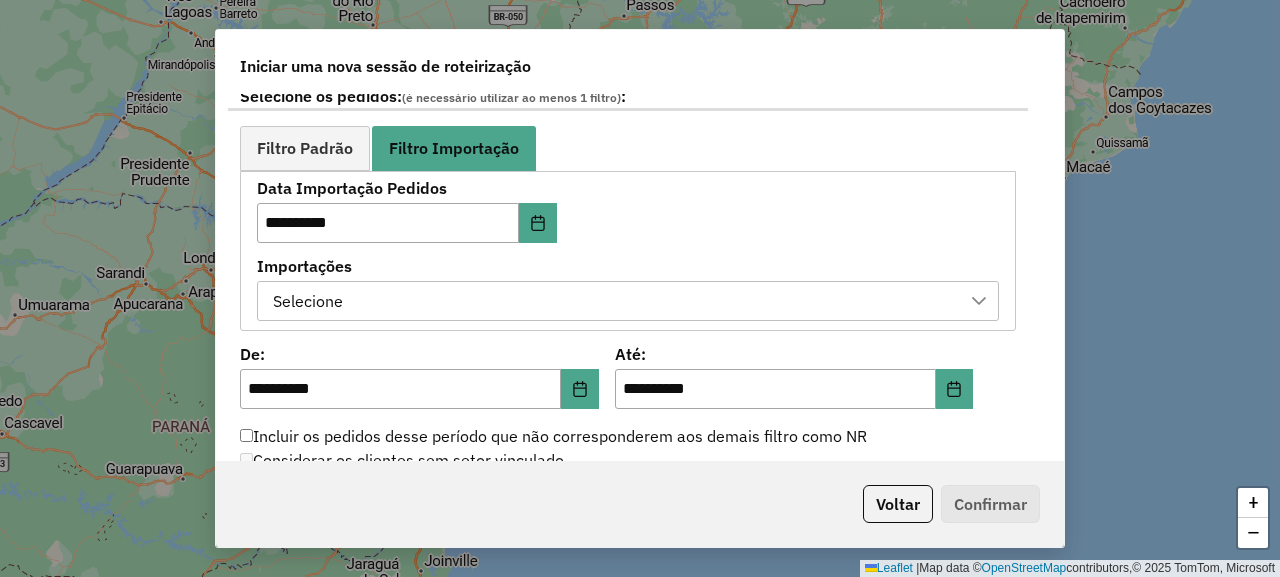 click on "**********" 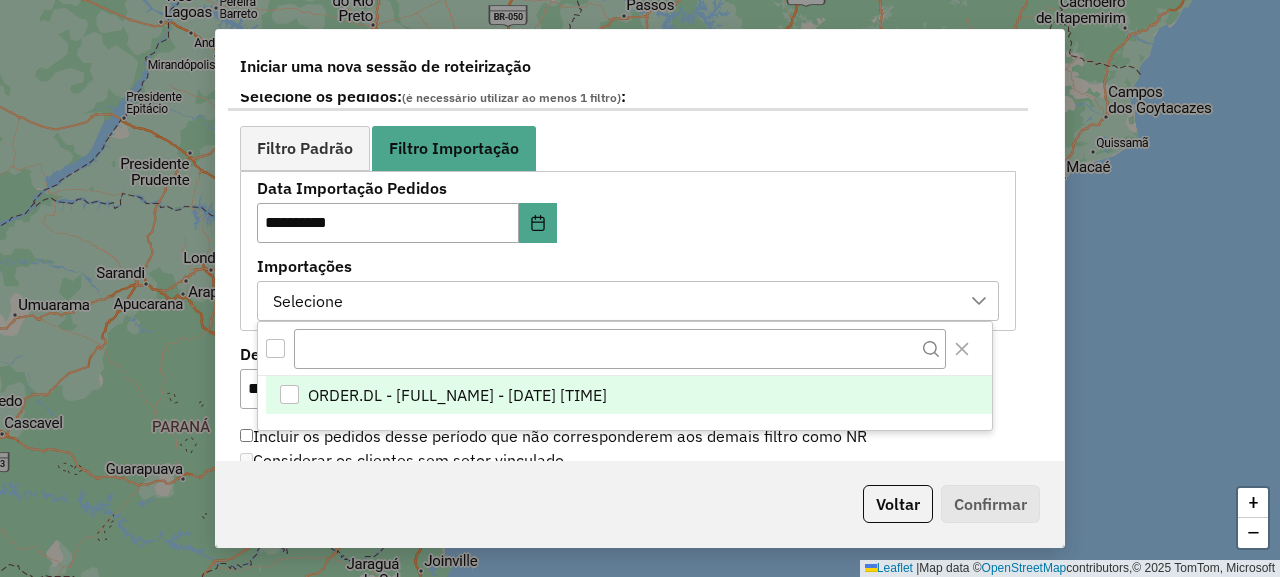scroll, scrollTop: 15, scrollLeft: 99, axis: both 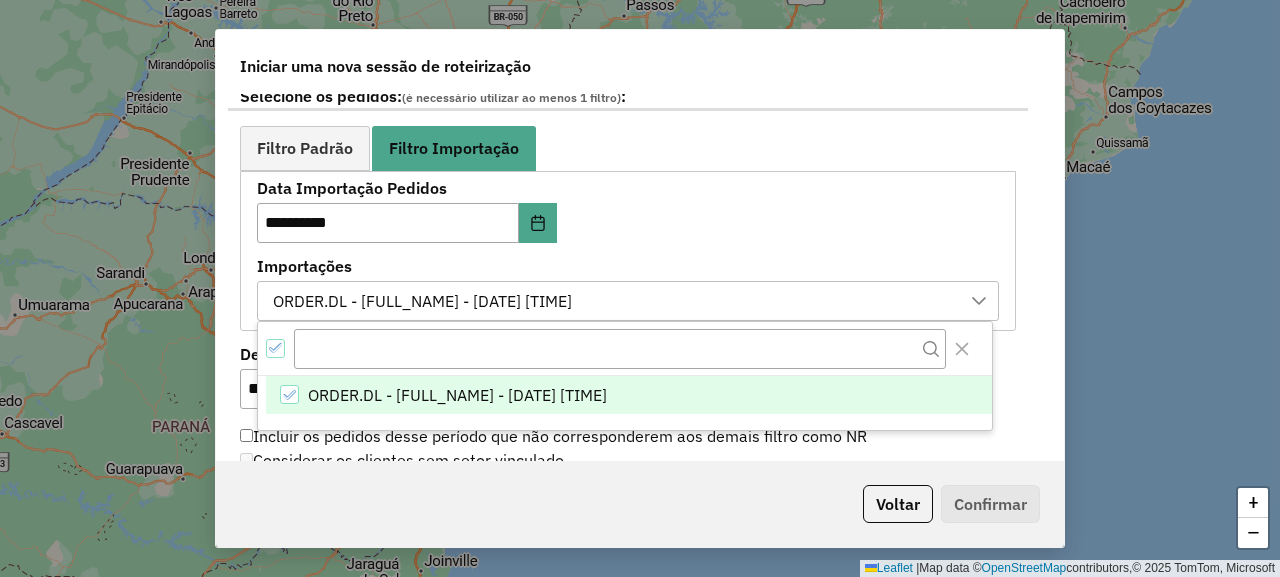 click on "**********" at bounding box center (628, 250) 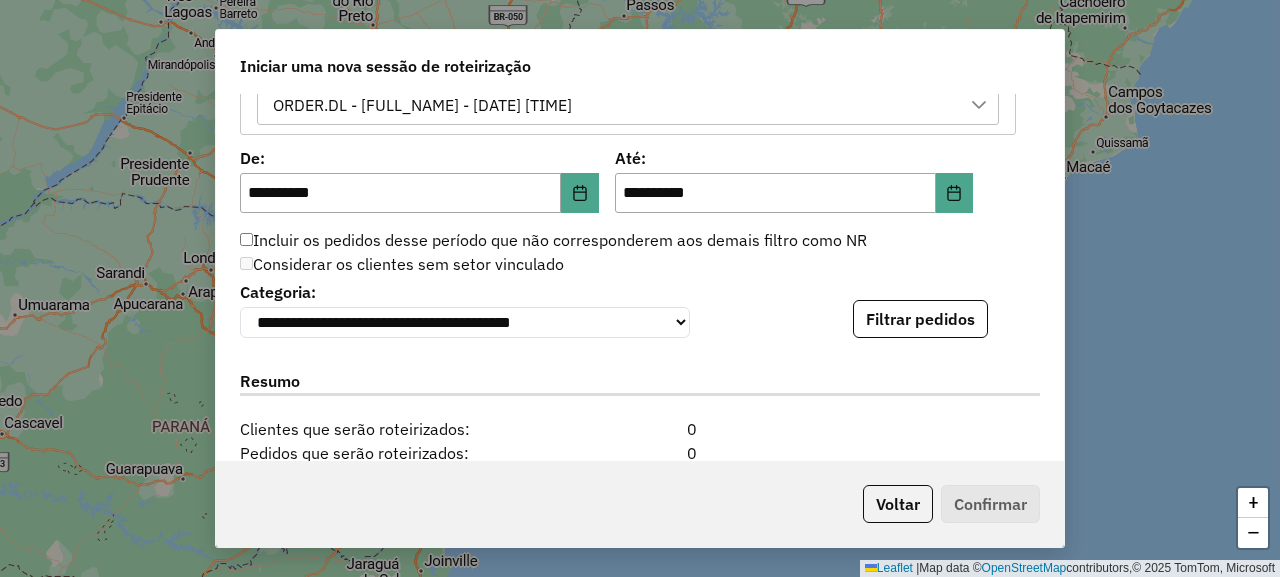 scroll, scrollTop: 1300, scrollLeft: 0, axis: vertical 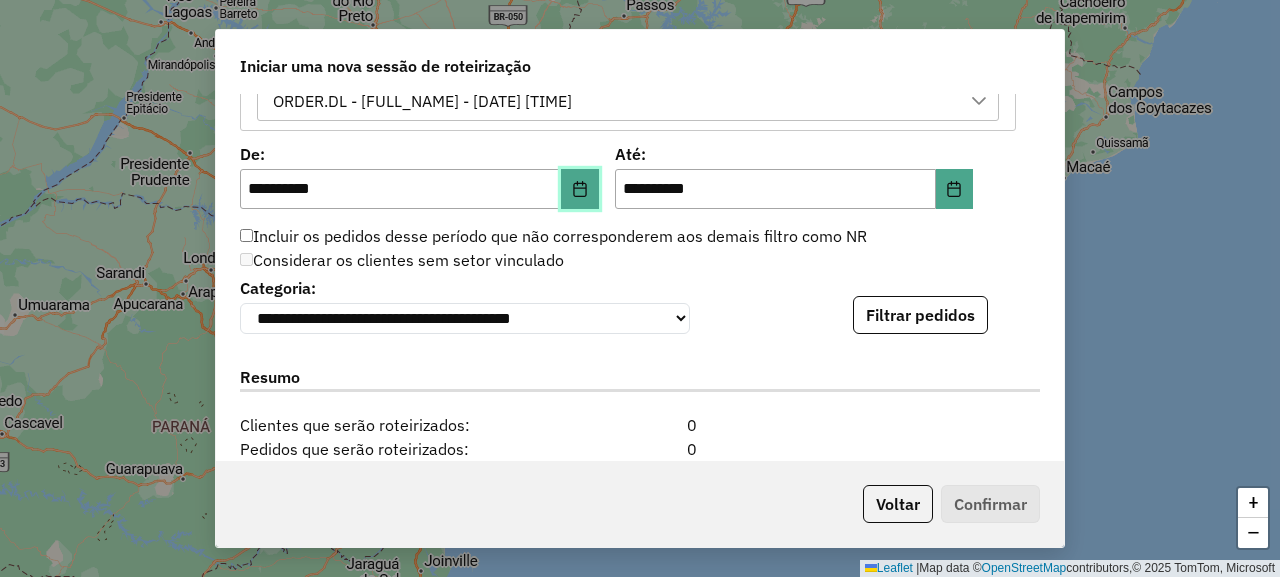 click 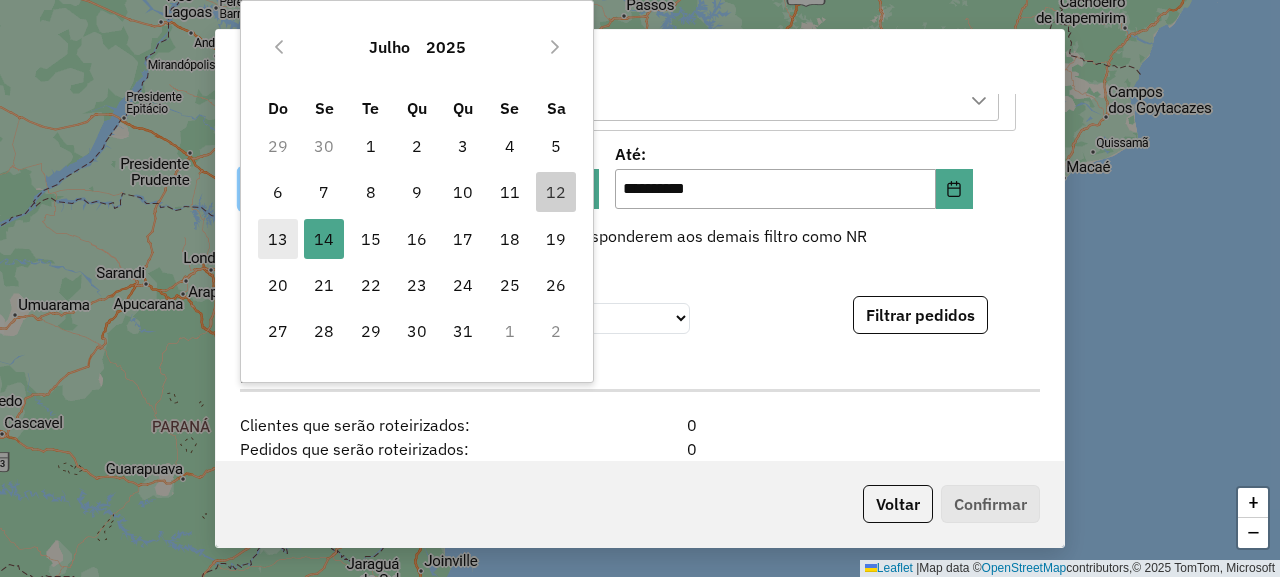 click on "13" at bounding box center [278, 239] 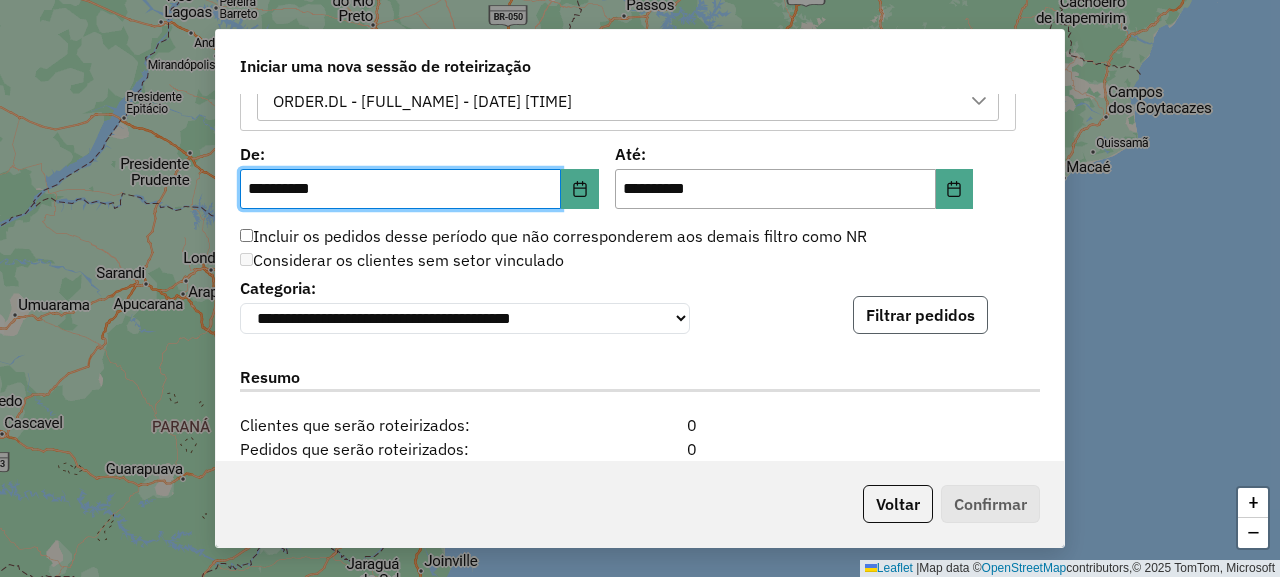 click on "Filtrar pedidos" 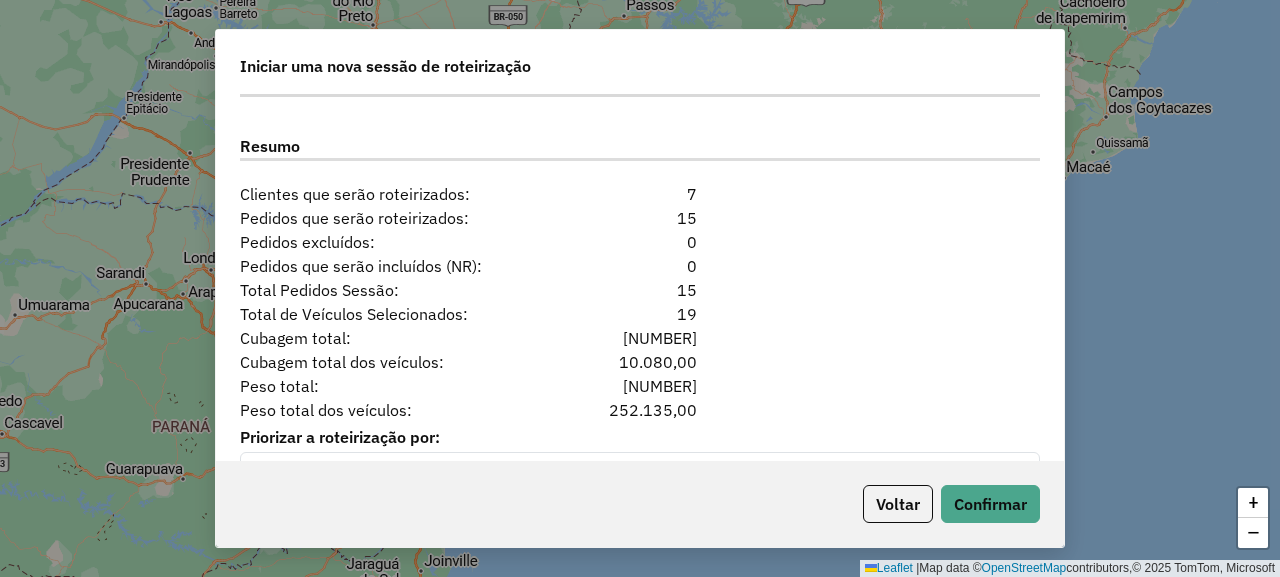 scroll, scrollTop: 2043, scrollLeft: 0, axis: vertical 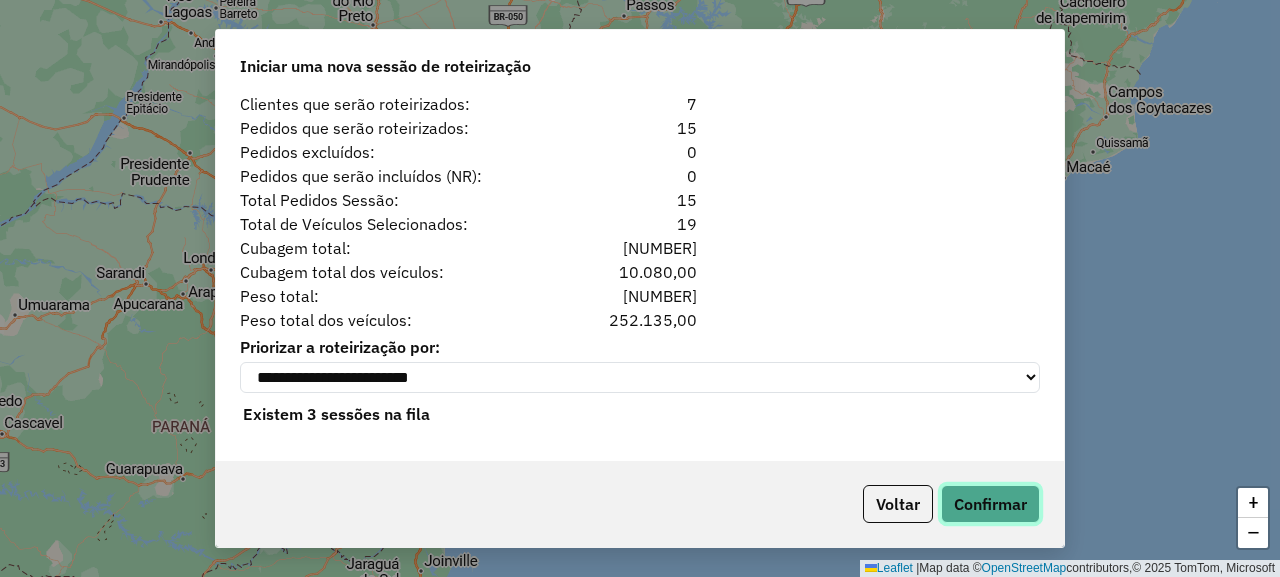 click on "Confirmar" 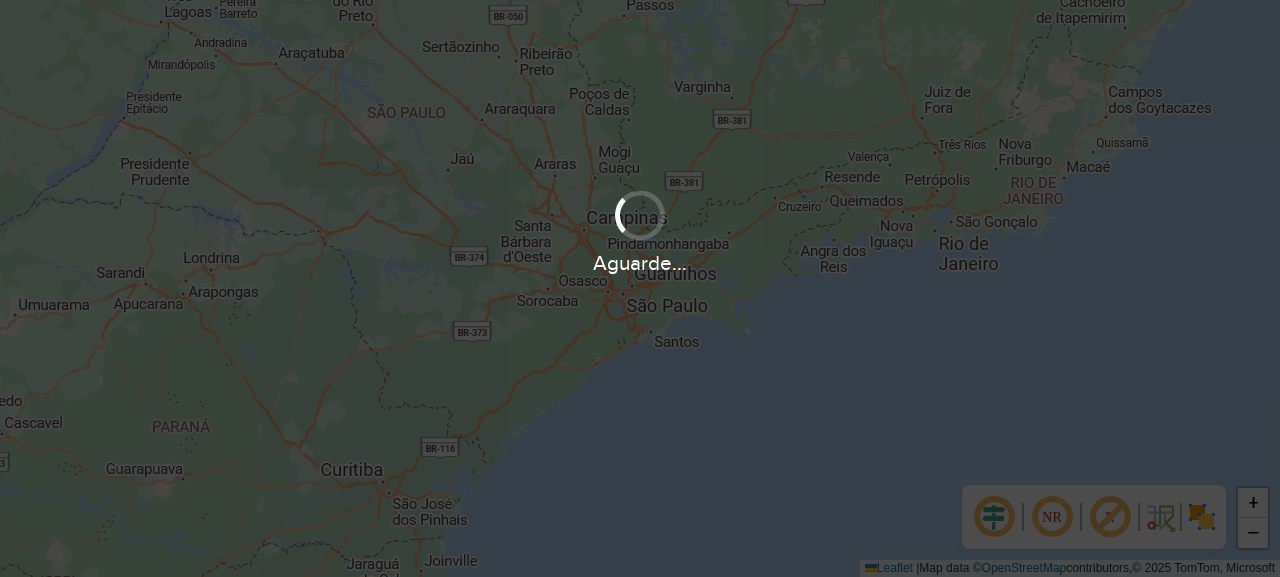 scroll, scrollTop: 0, scrollLeft: 0, axis: both 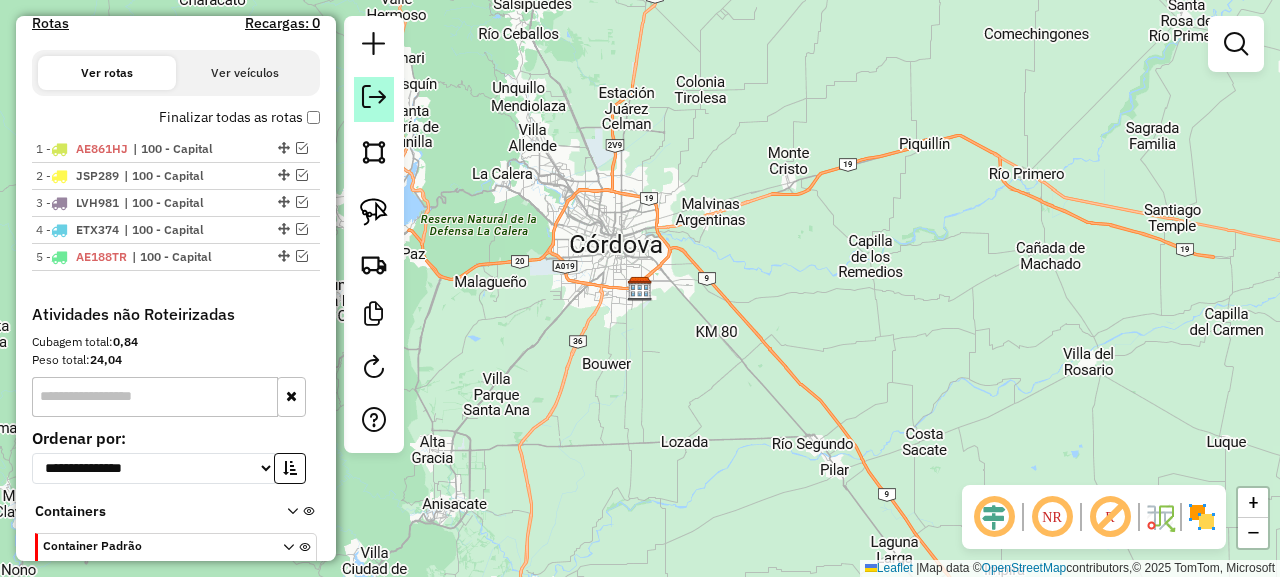 click 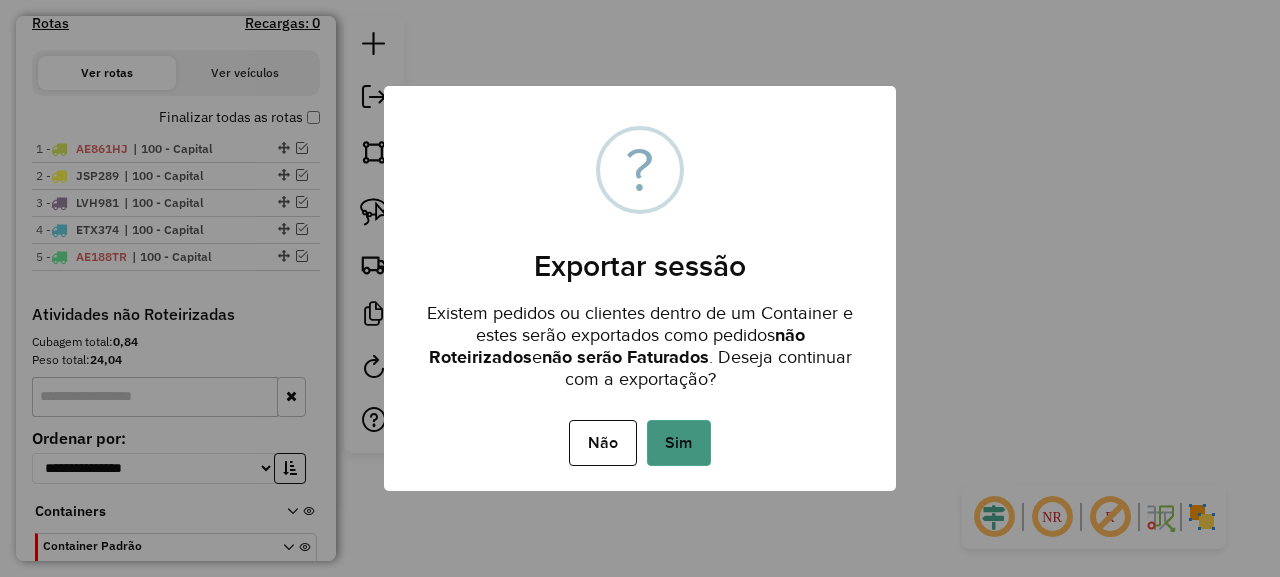 click on "Sim" at bounding box center [679, 443] 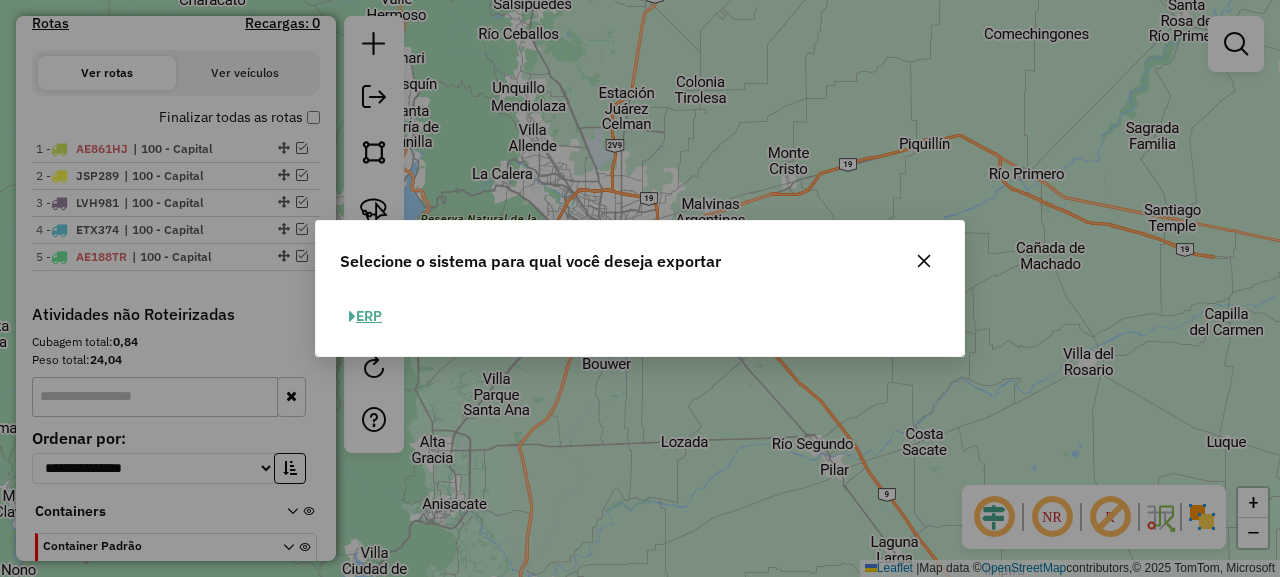 click on "ERP" 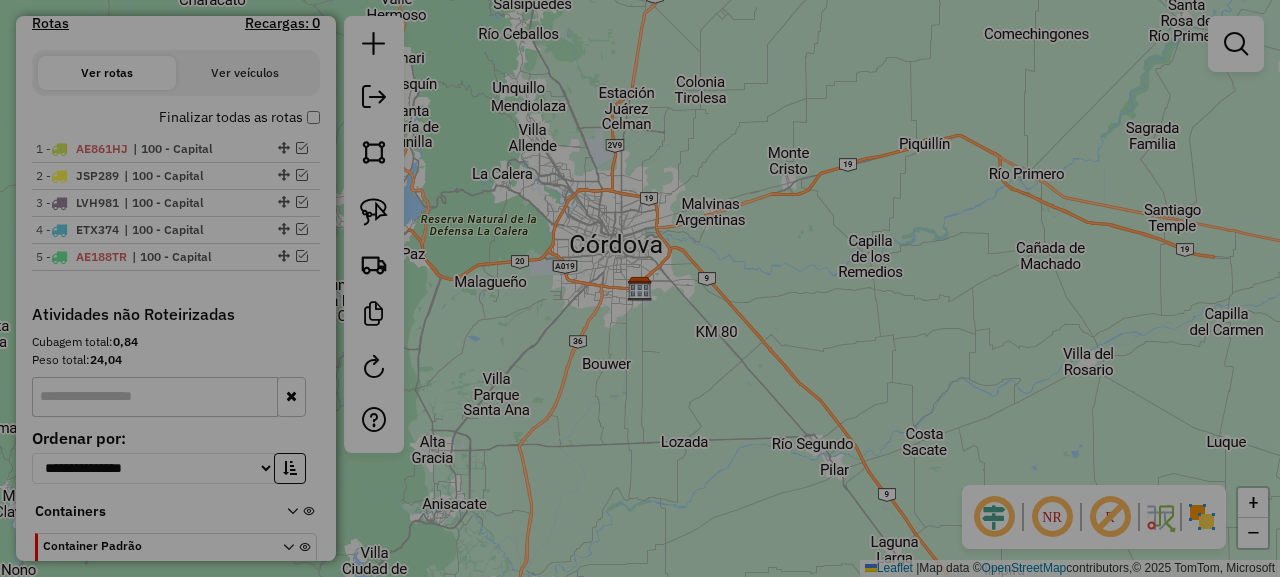 select on "*********" 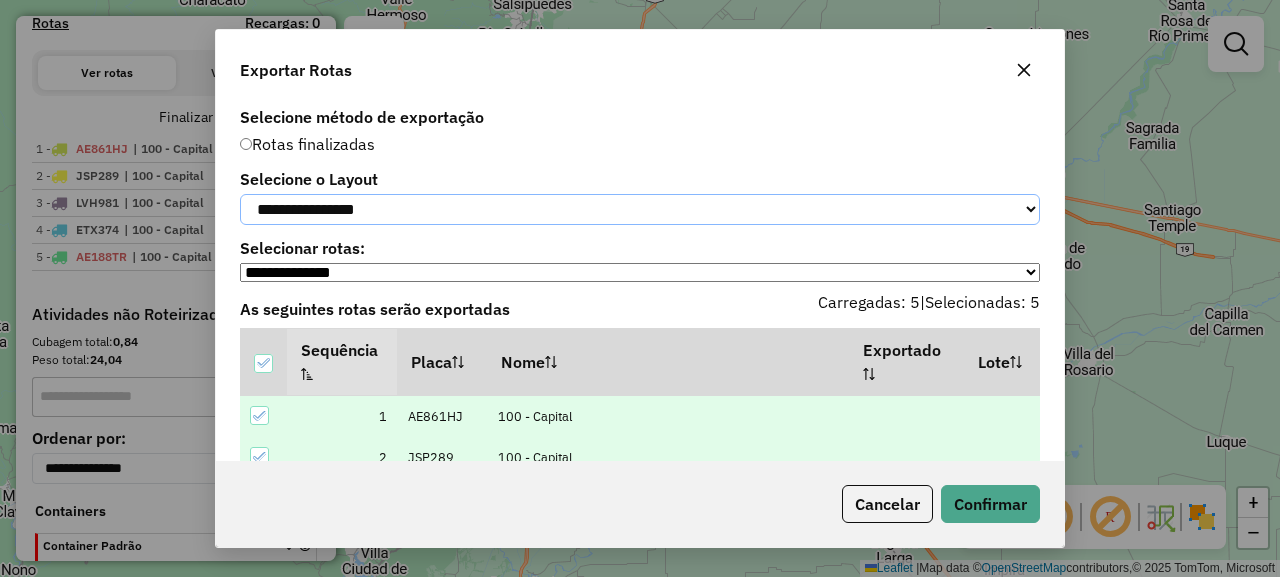 click on "**********" 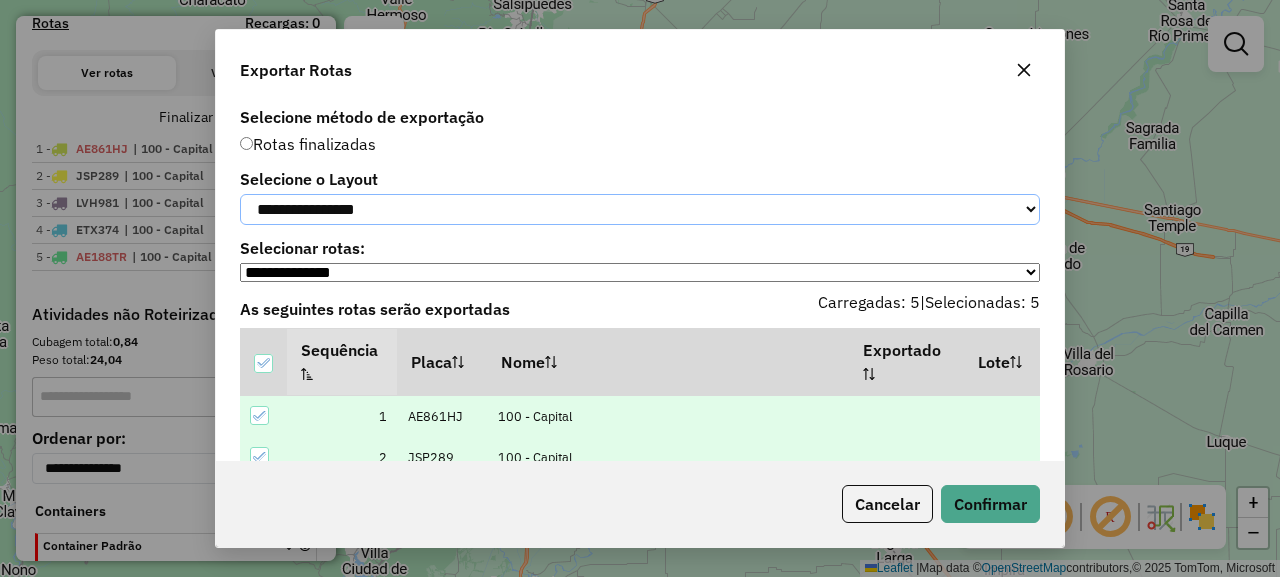click on "**********" 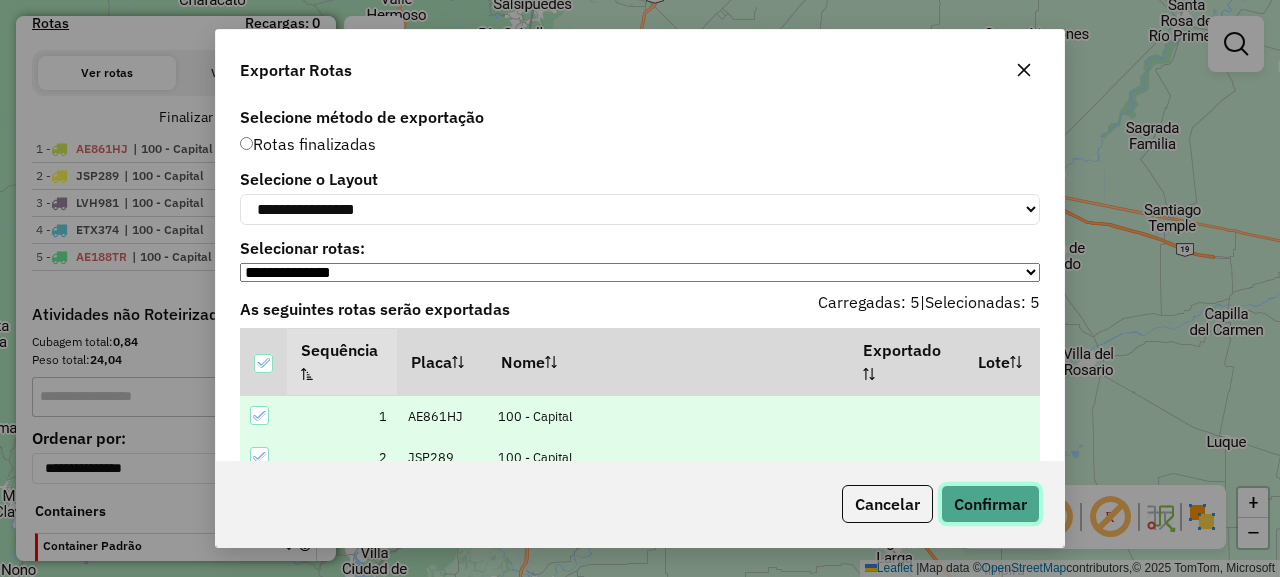 click on "Confirmar" 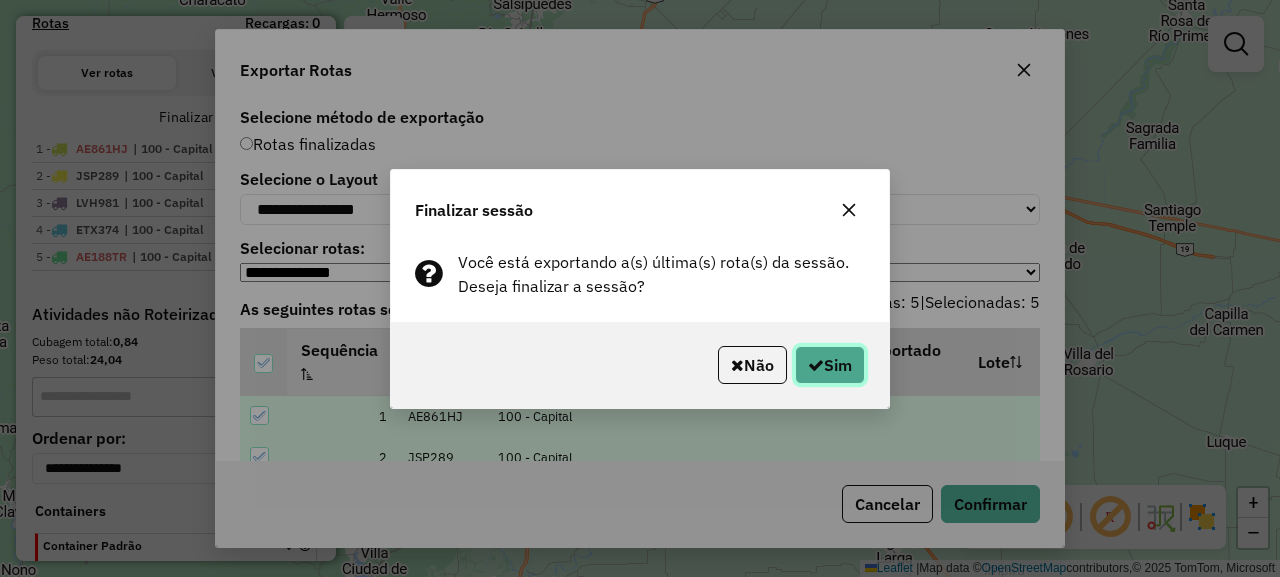 click on "Sim" 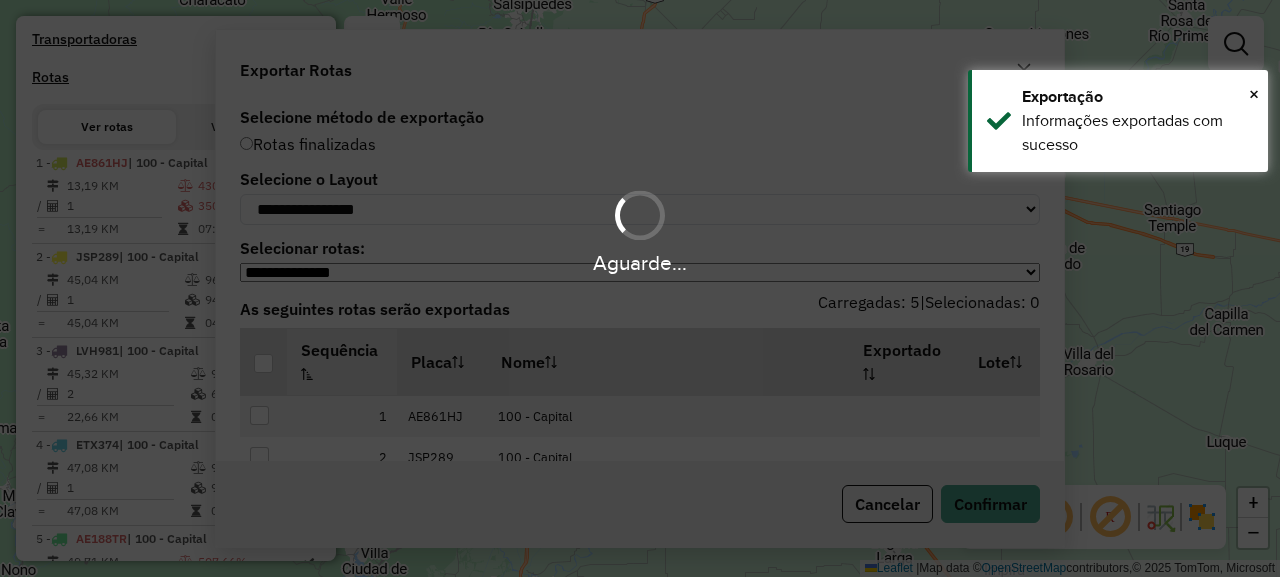 scroll, scrollTop: 654, scrollLeft: 0, axis: vertical 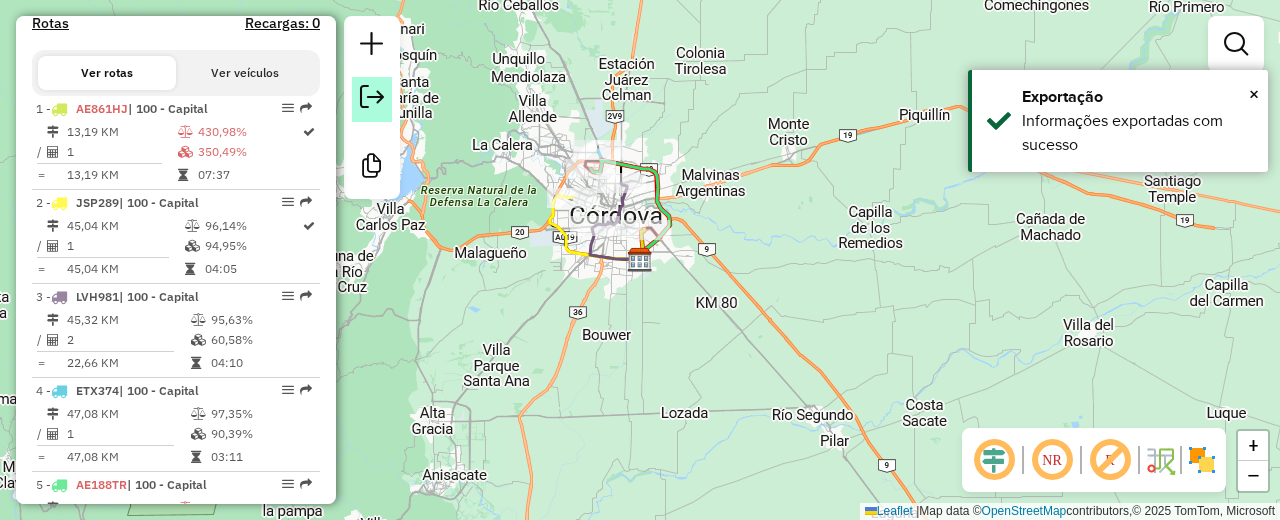 click 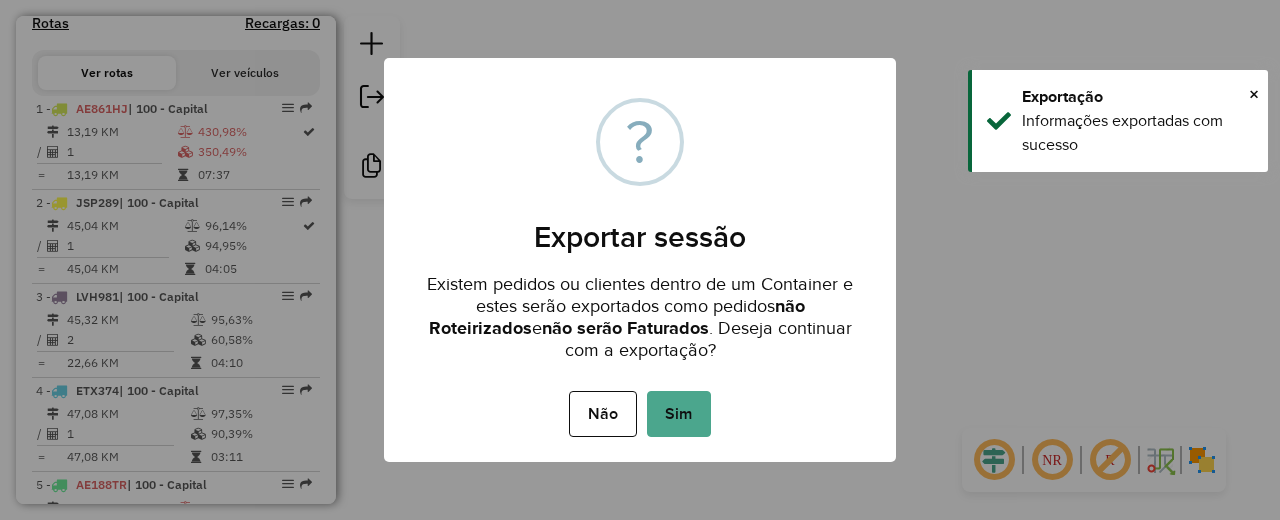click on "Não No Sim" at bounding box center (640, 414) 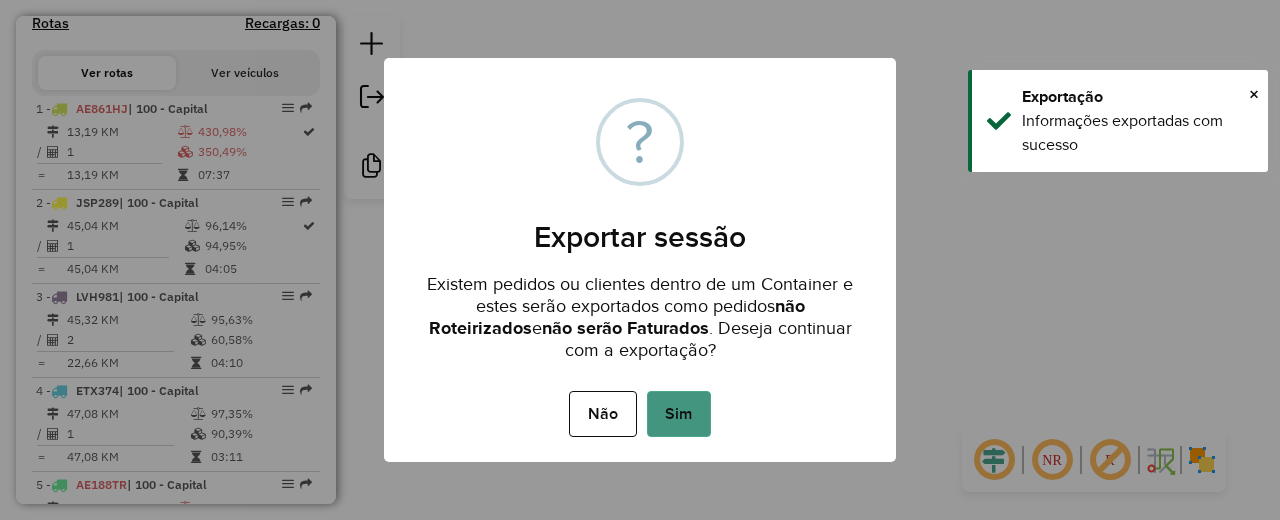 click on "Sim" at bounding box center [679, 414] 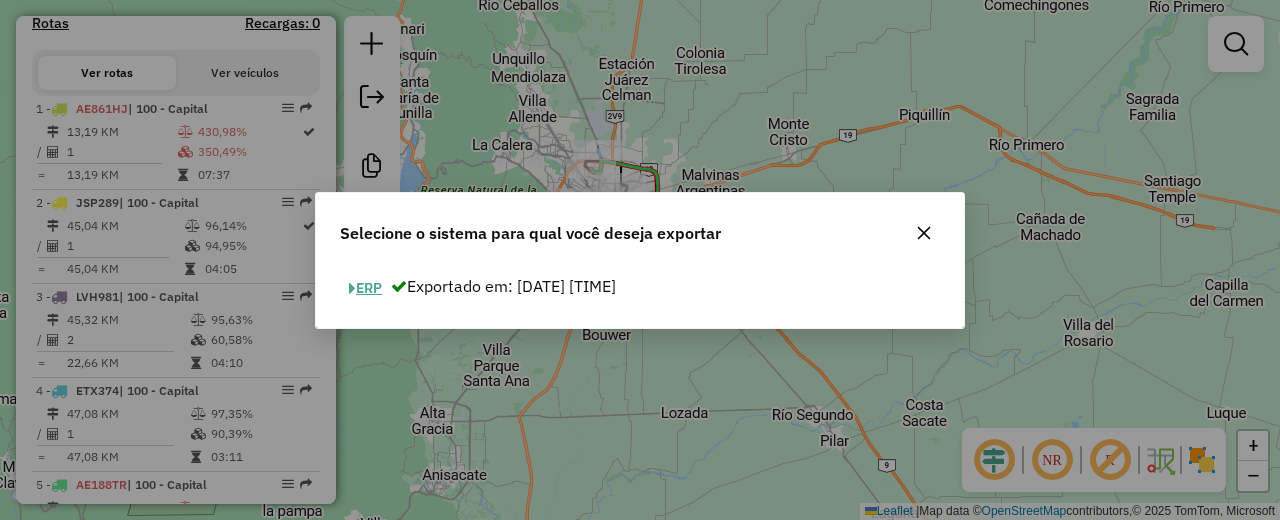 click 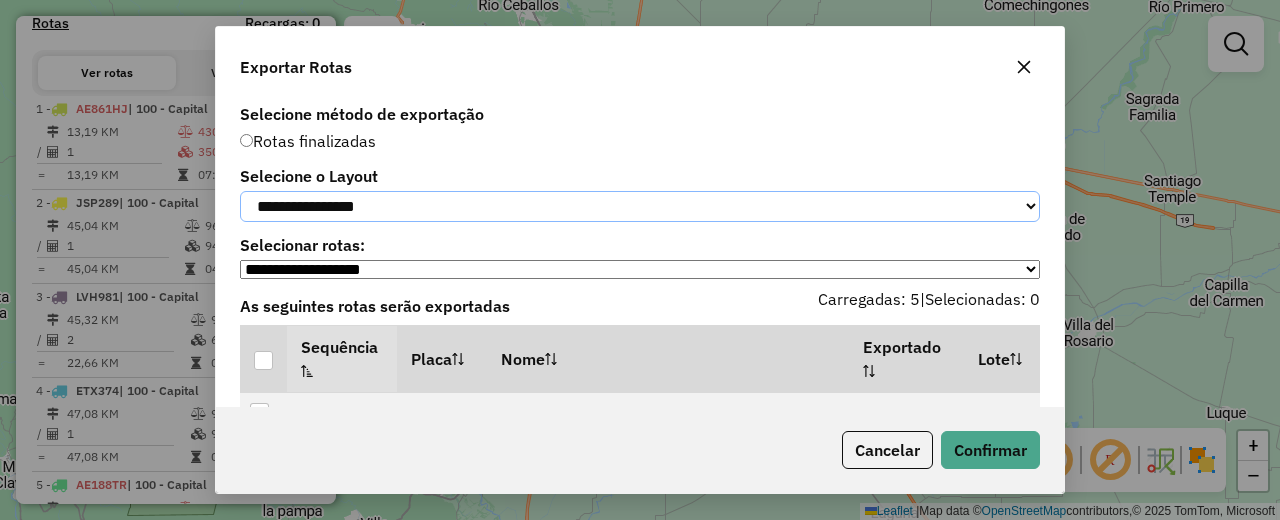click on "**********" 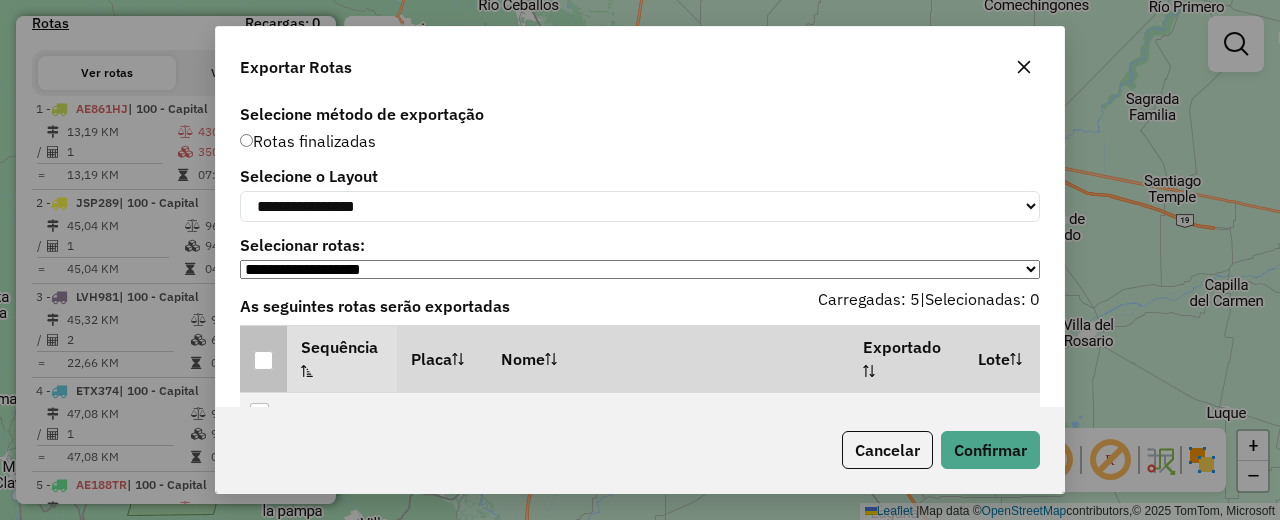 click at bounding box center (263, 360) 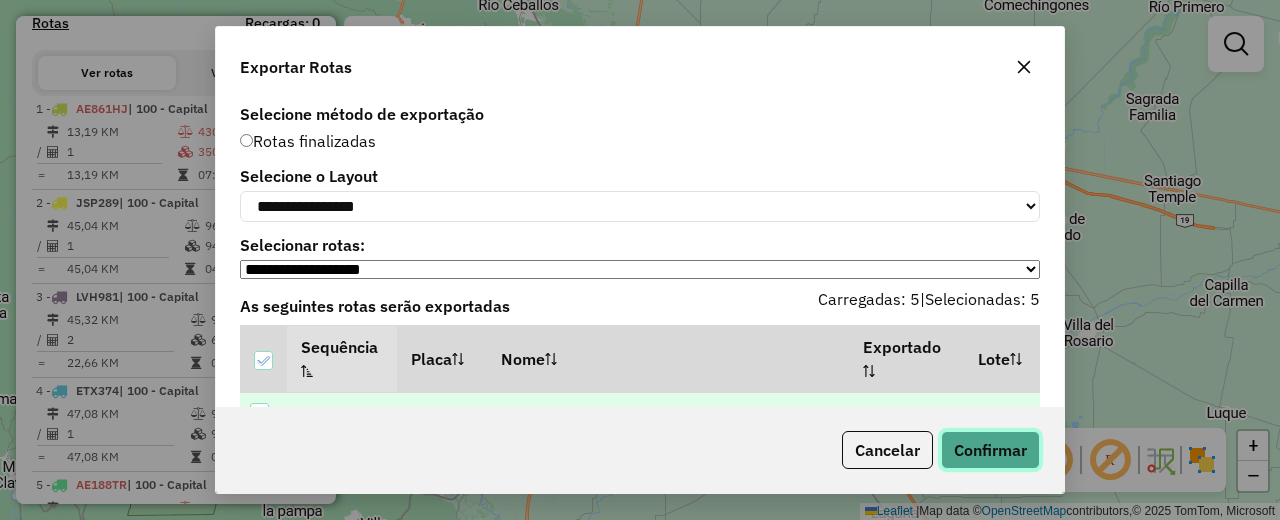 click on "Confirmar" 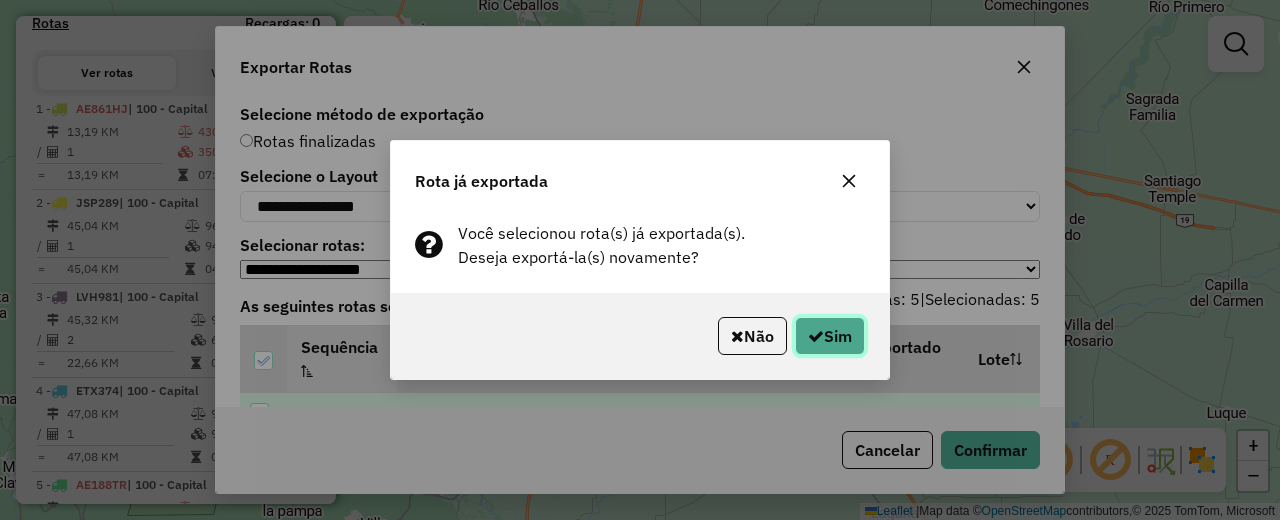 click on "Sim" 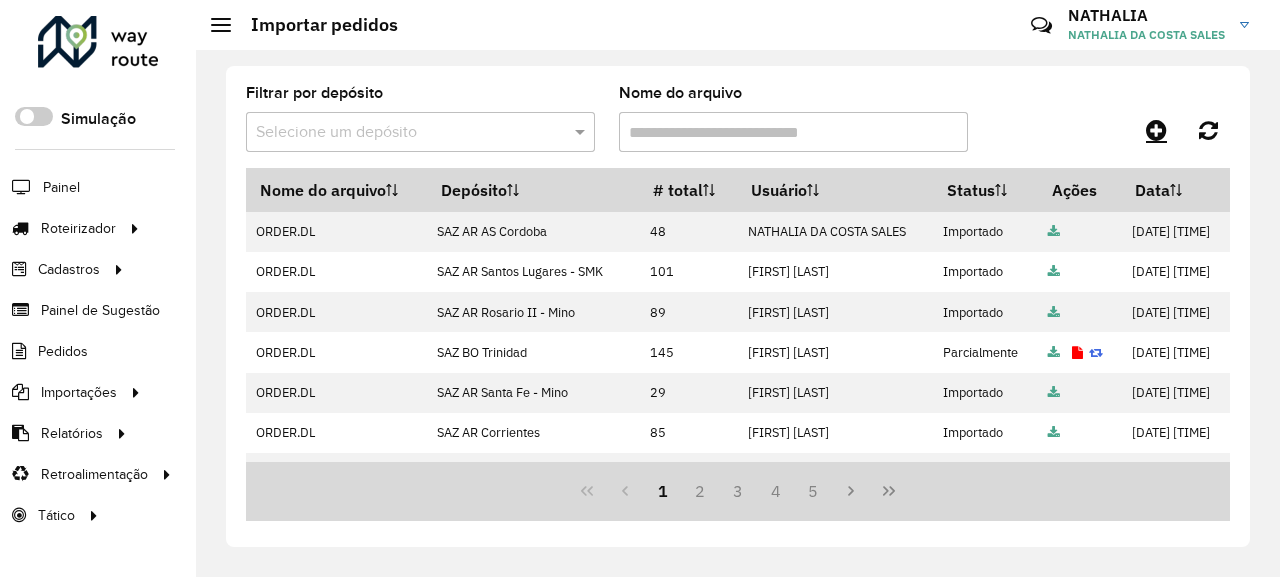 scroll, scrollTop: 0, scrollLeft: 0, axis: both 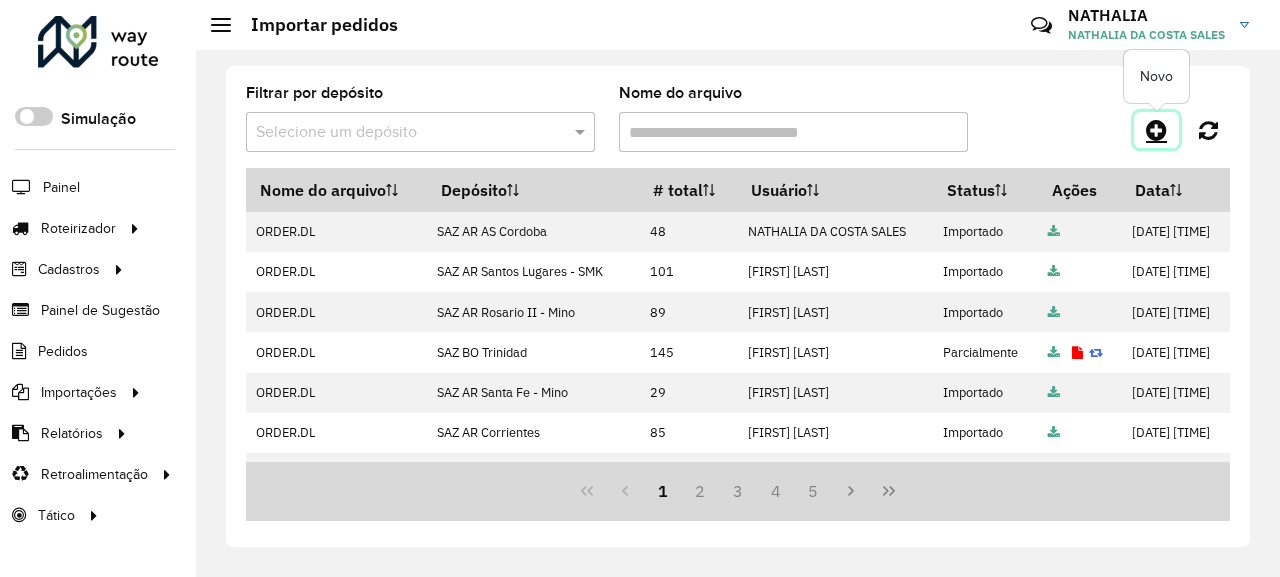 click 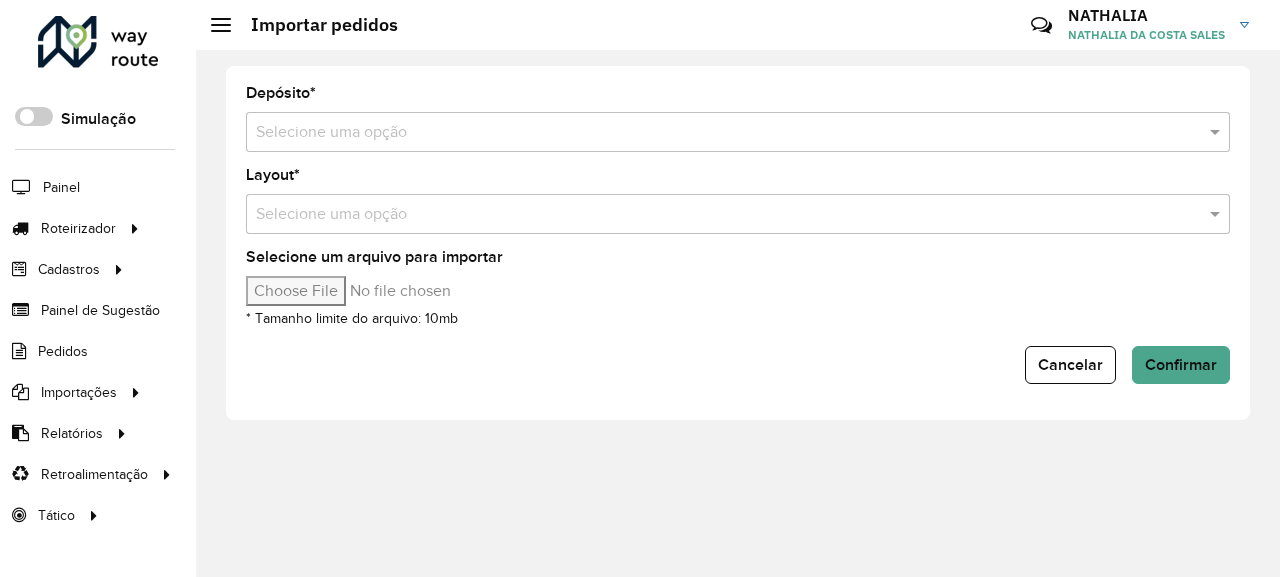 click at bounding box center (718, 133) 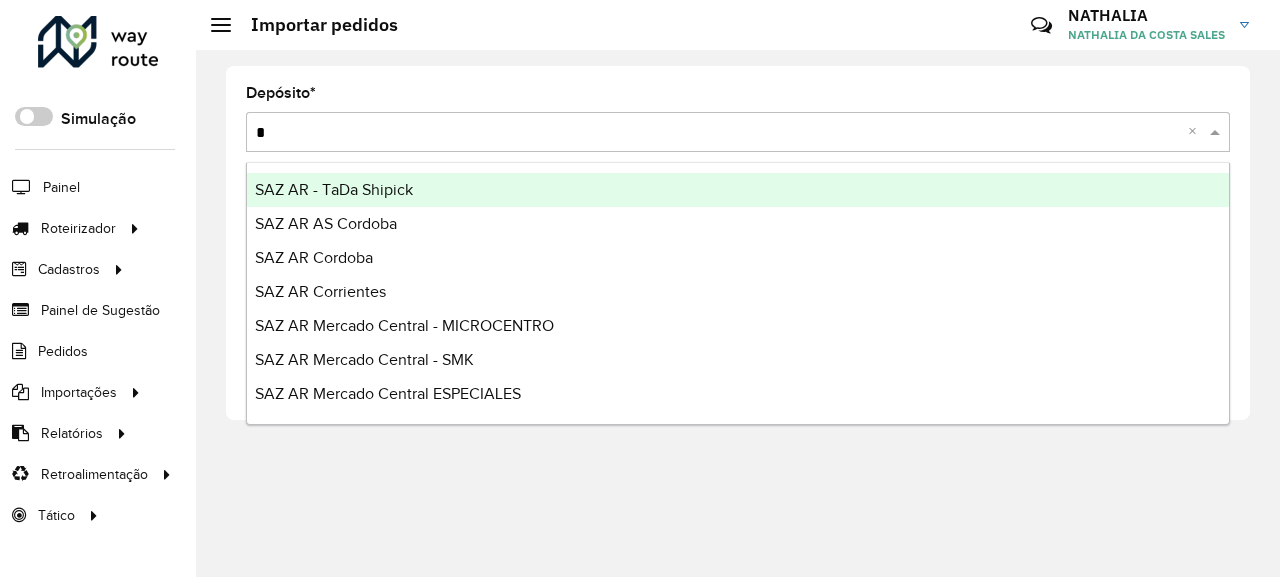 type on "**" 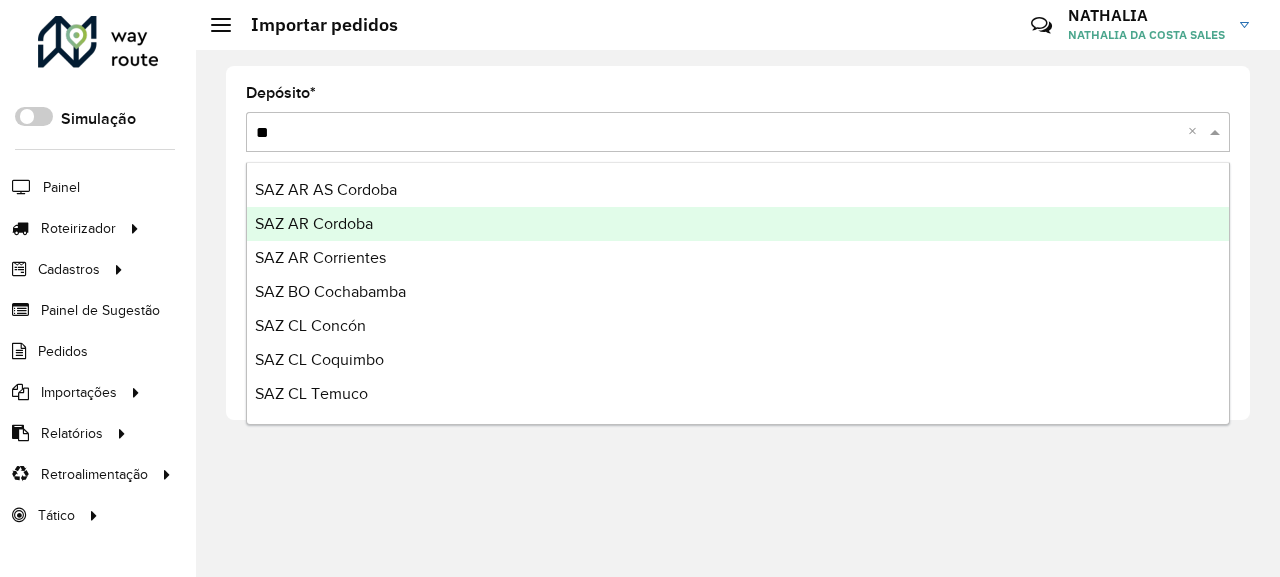 click on "SAZ AR Cordoba" at bounding box center (738, 224) 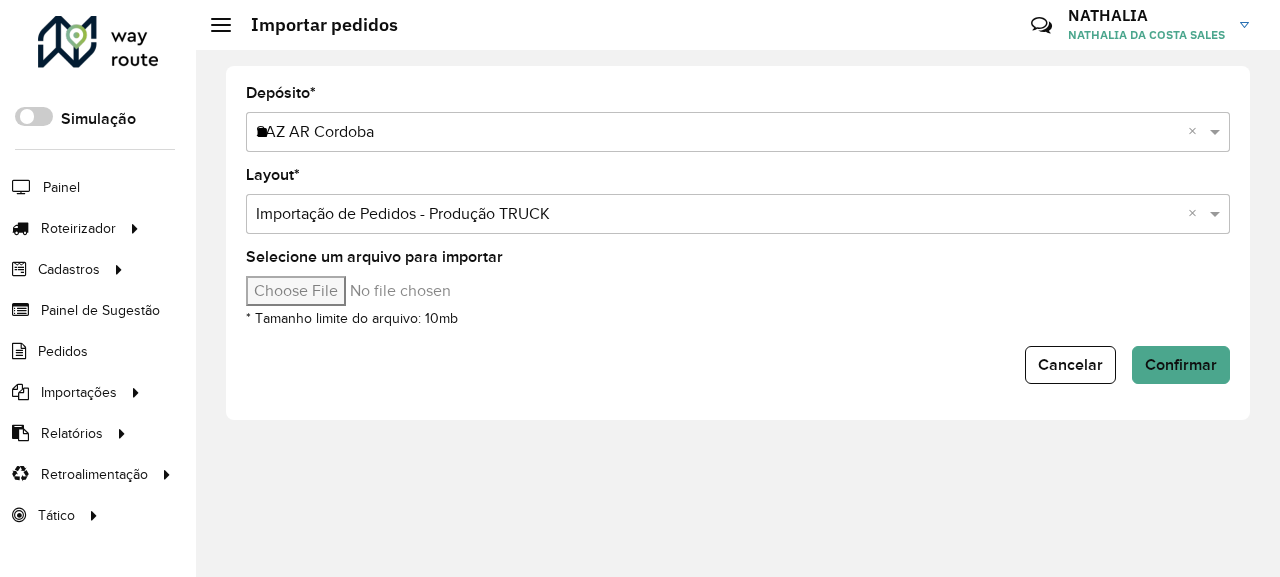 click on "Selecione um arquivo para importar" at bounding box center (416, 291) 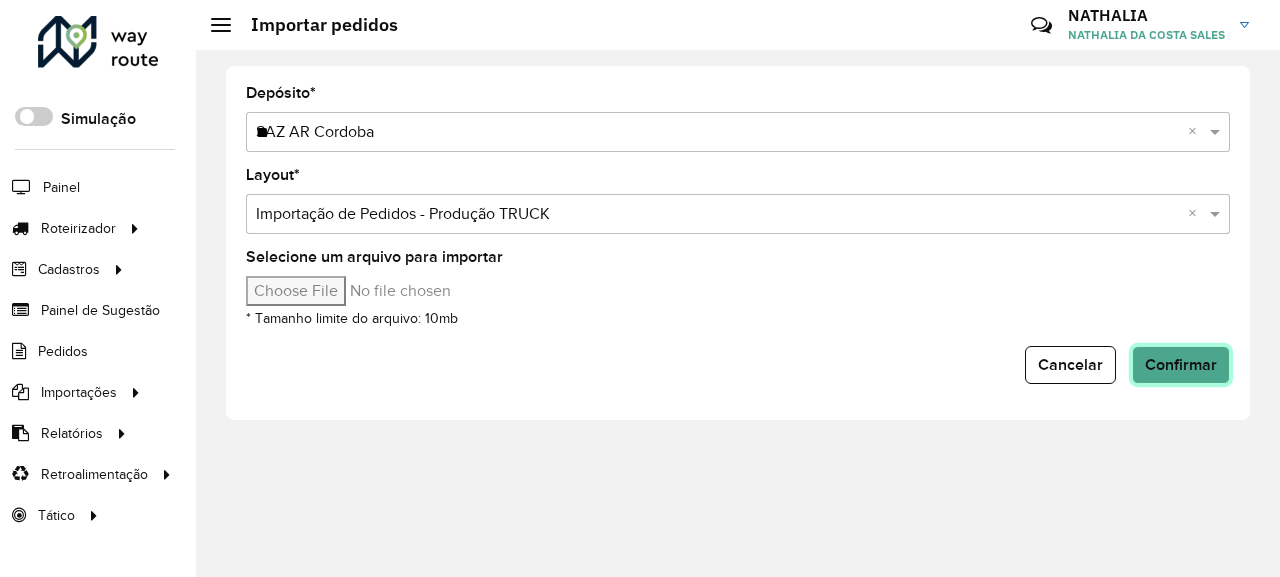 click on "Confirmar" 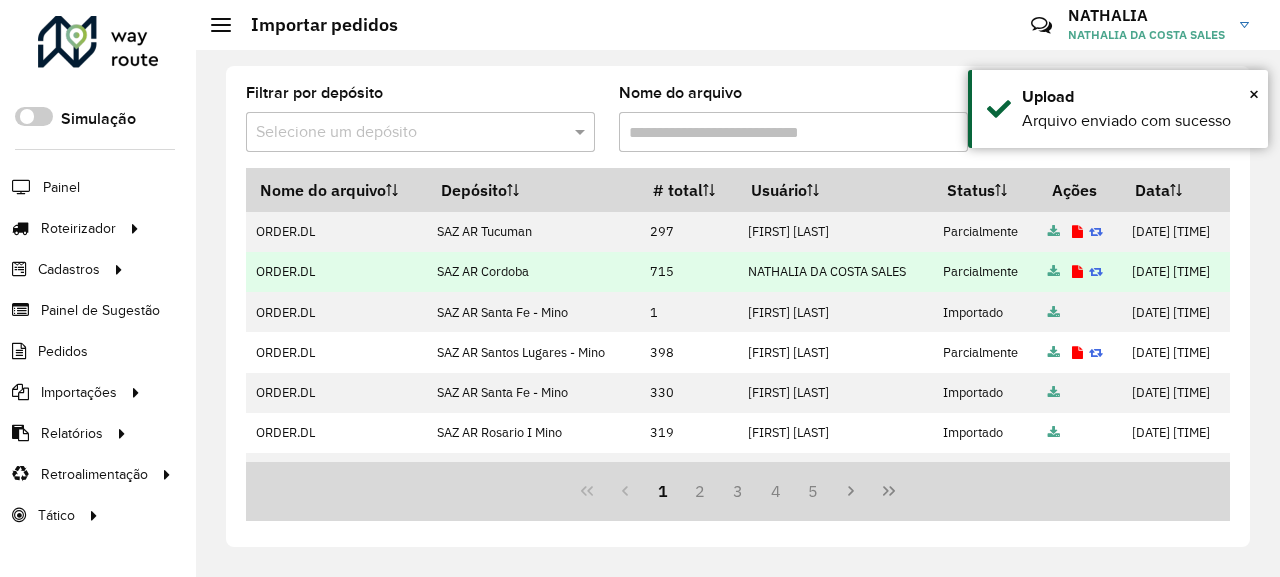 click at bounding box center [1077, 272] 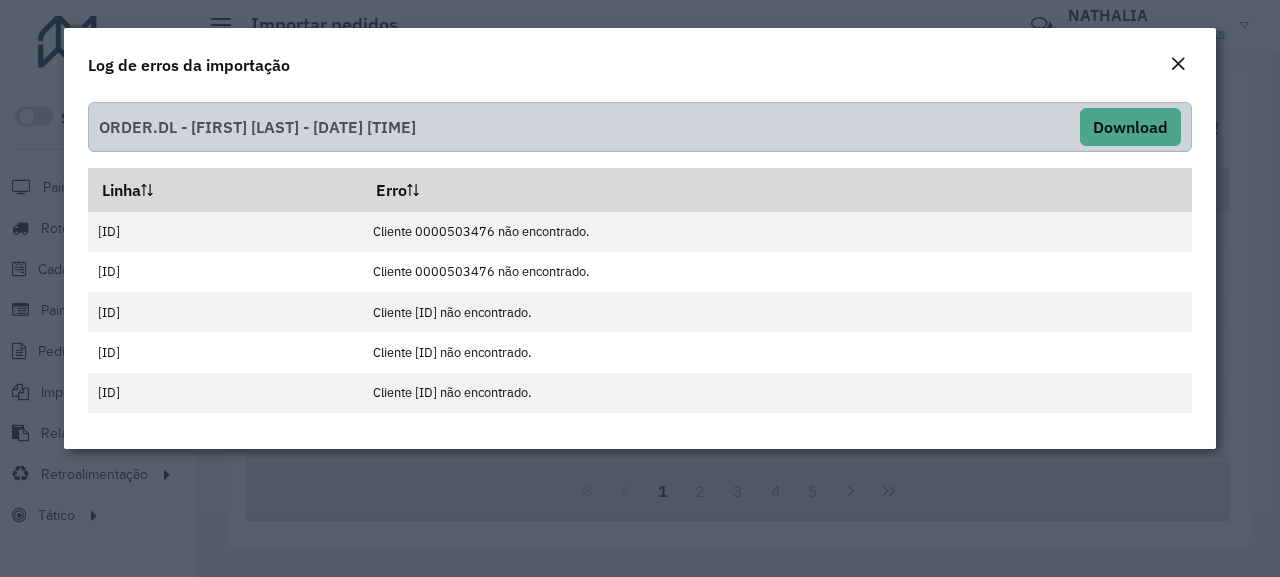 click 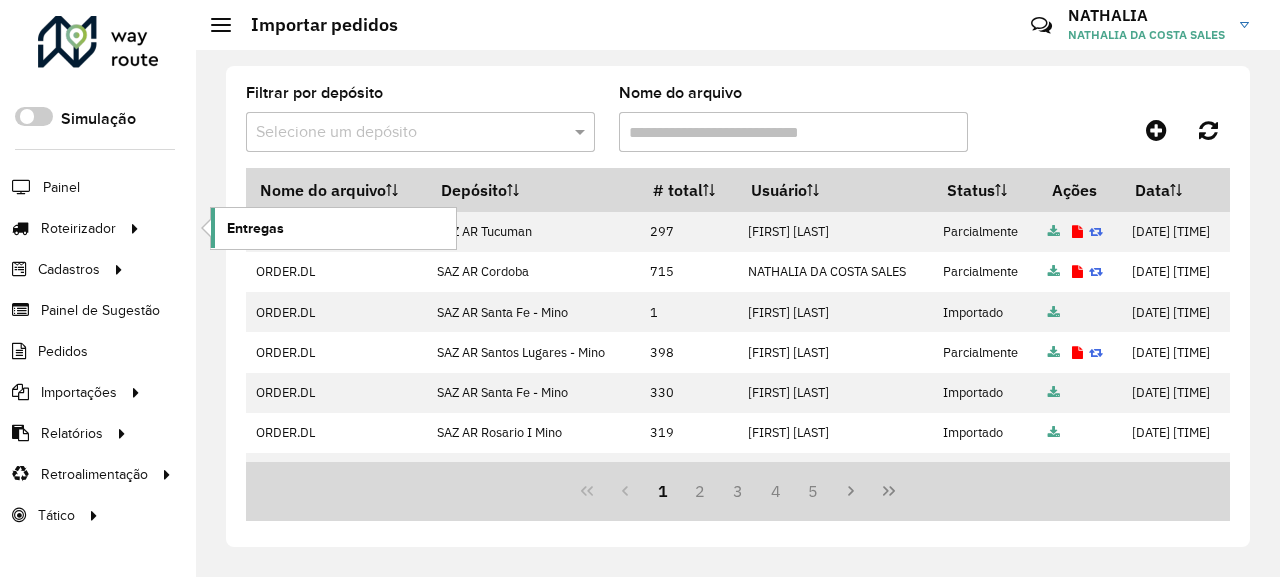 click on "Entregas" 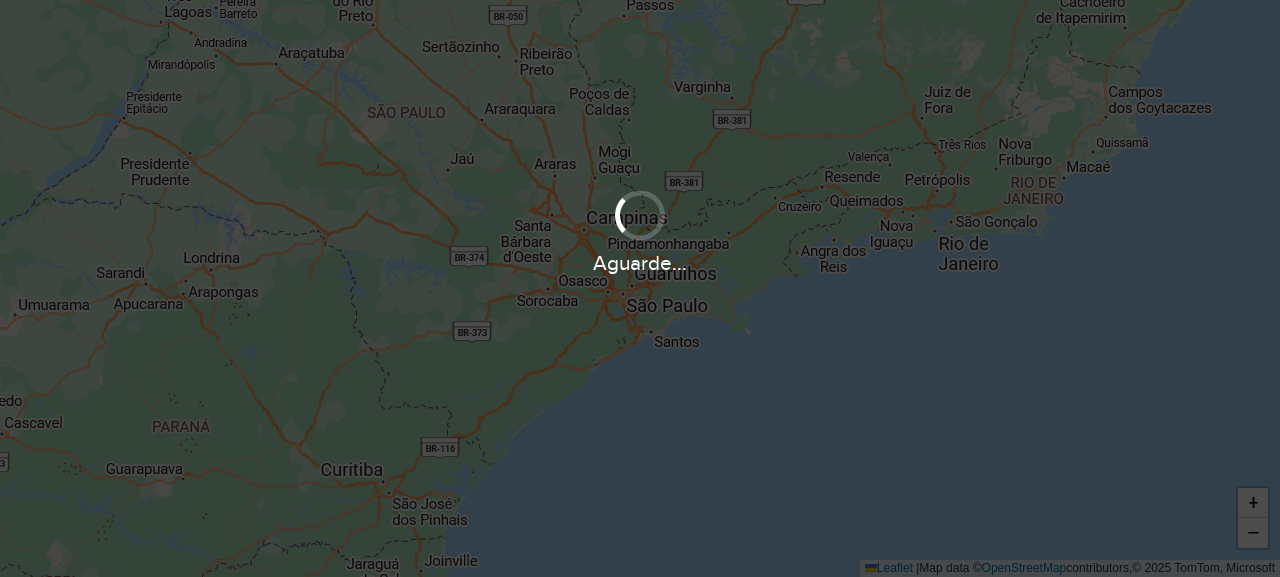 scroll, scrollTop: 0, scrollLeft: 0, axis: both 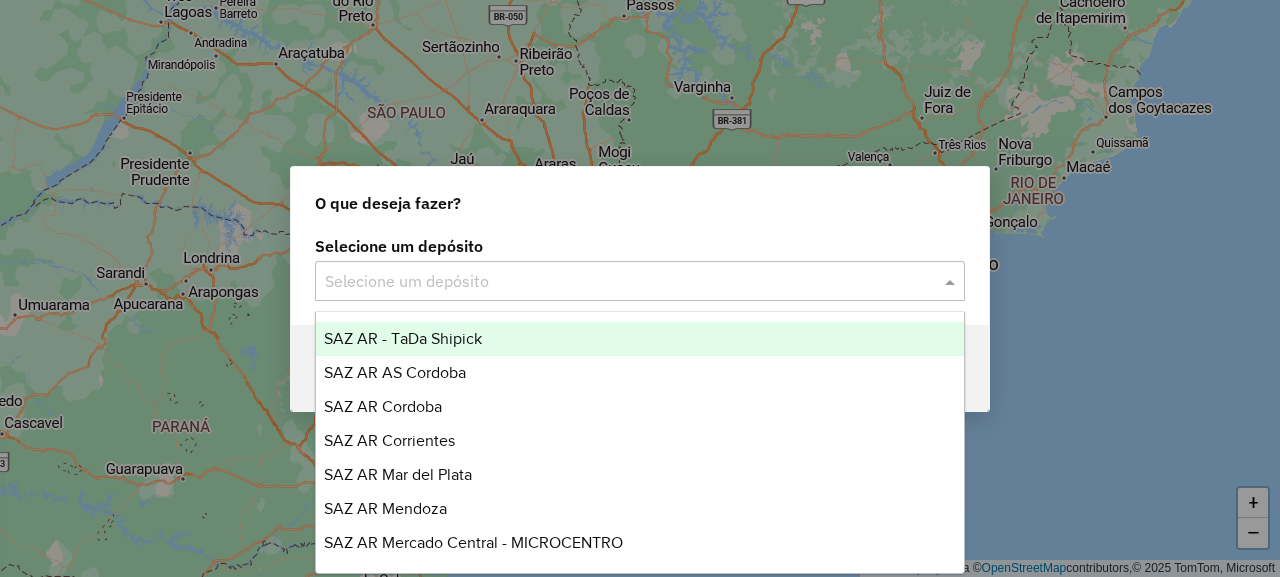 click 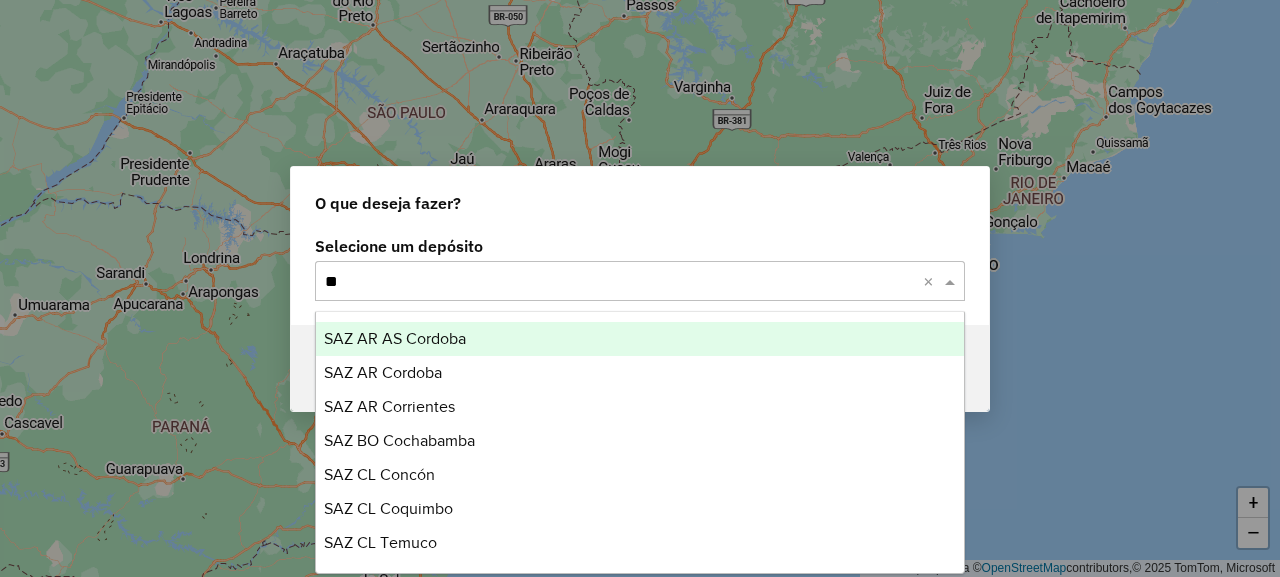 type on "***" 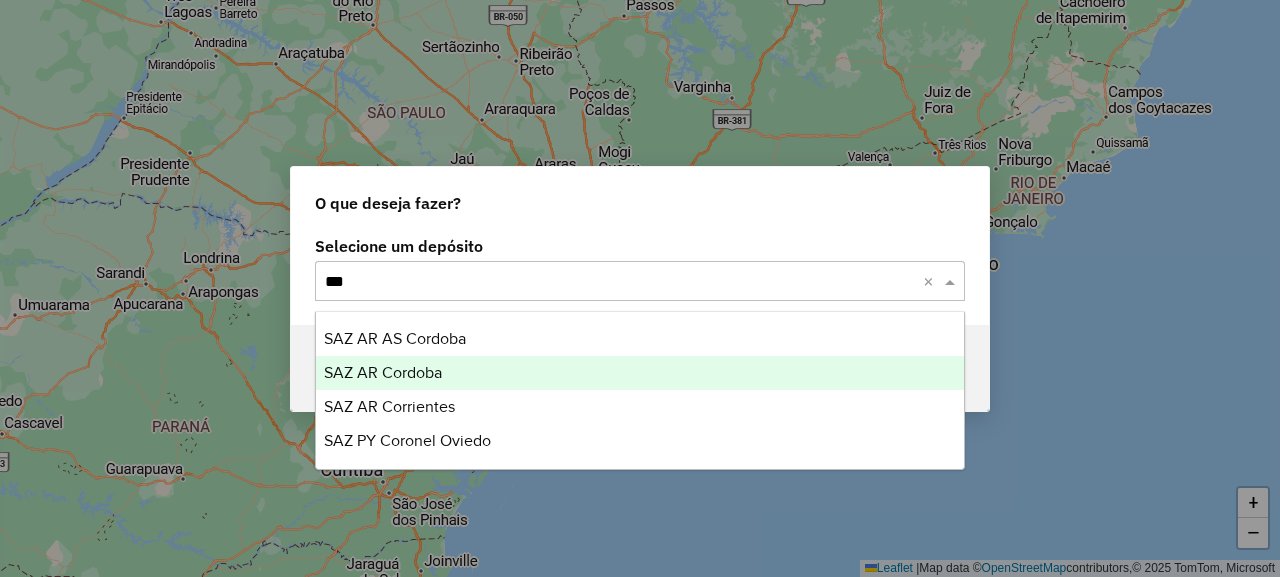 click on "SAZ AR Cordoba" at bounding box center (383, 372) 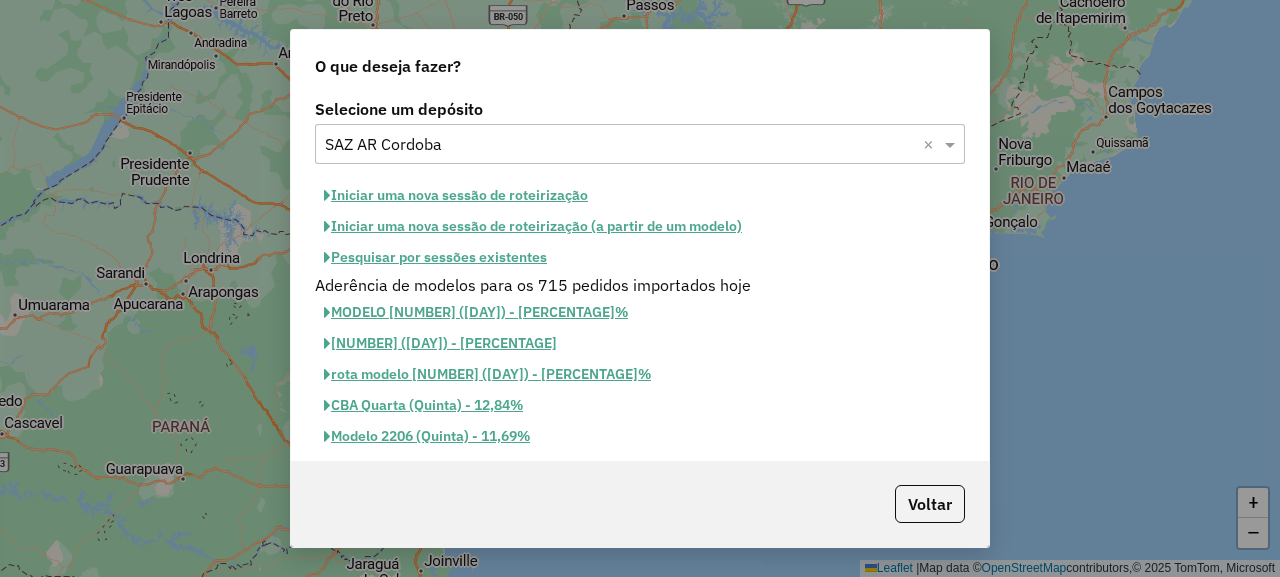 click on "Iniciar uma nova sessão de roteirização" 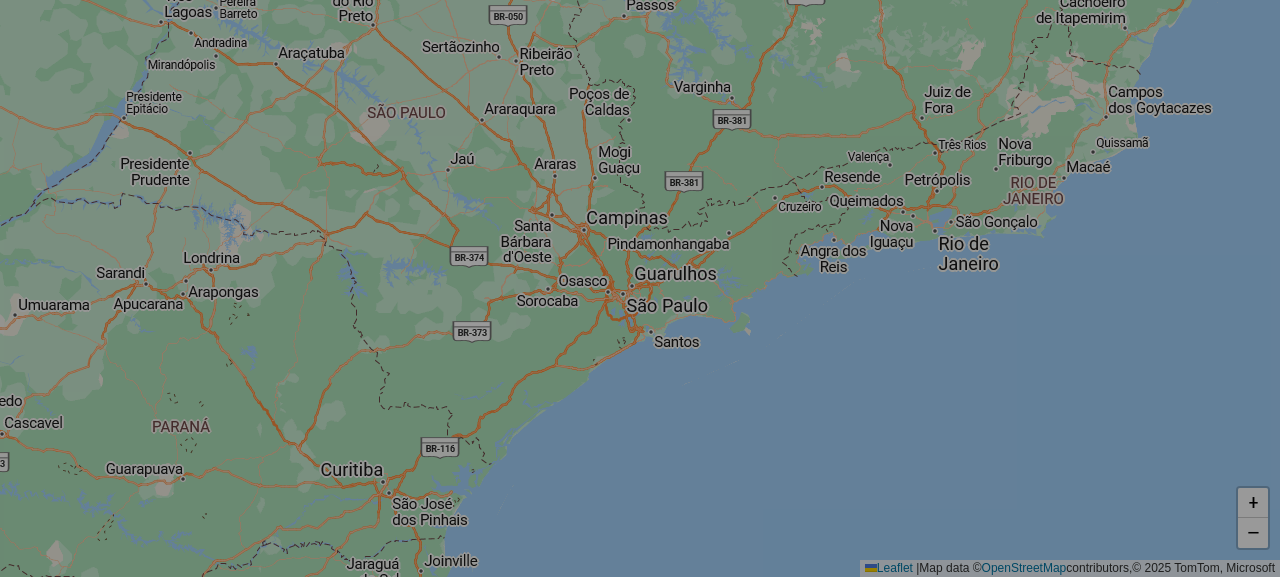 select on "*" 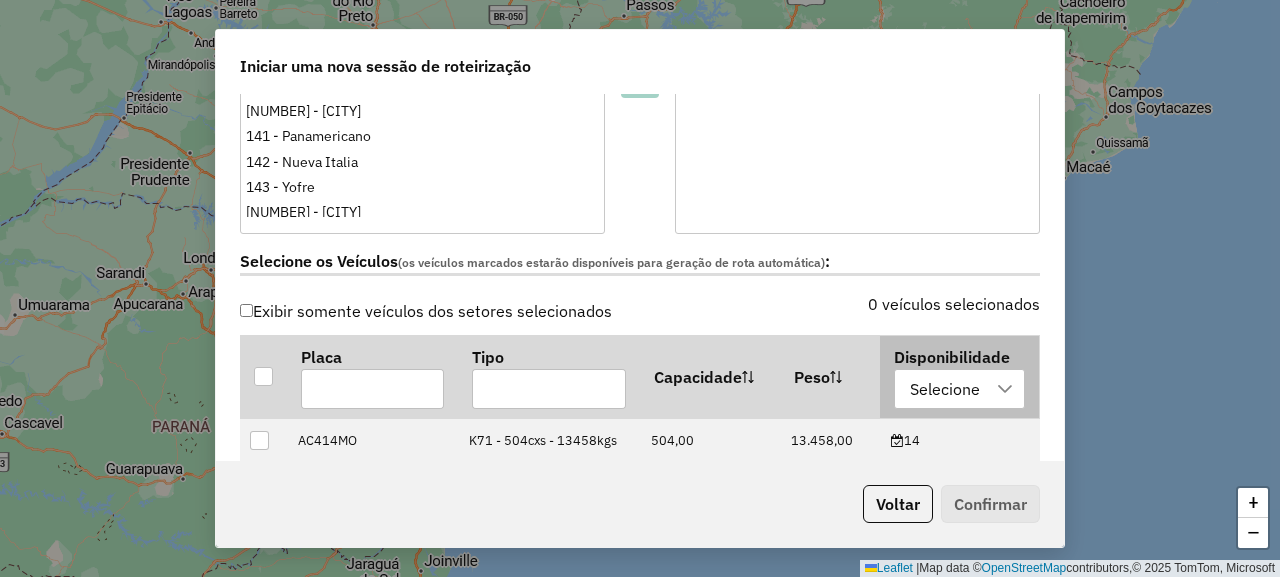 scroll, scrollTop: 600, scrollLeft: 0, axis: vertical 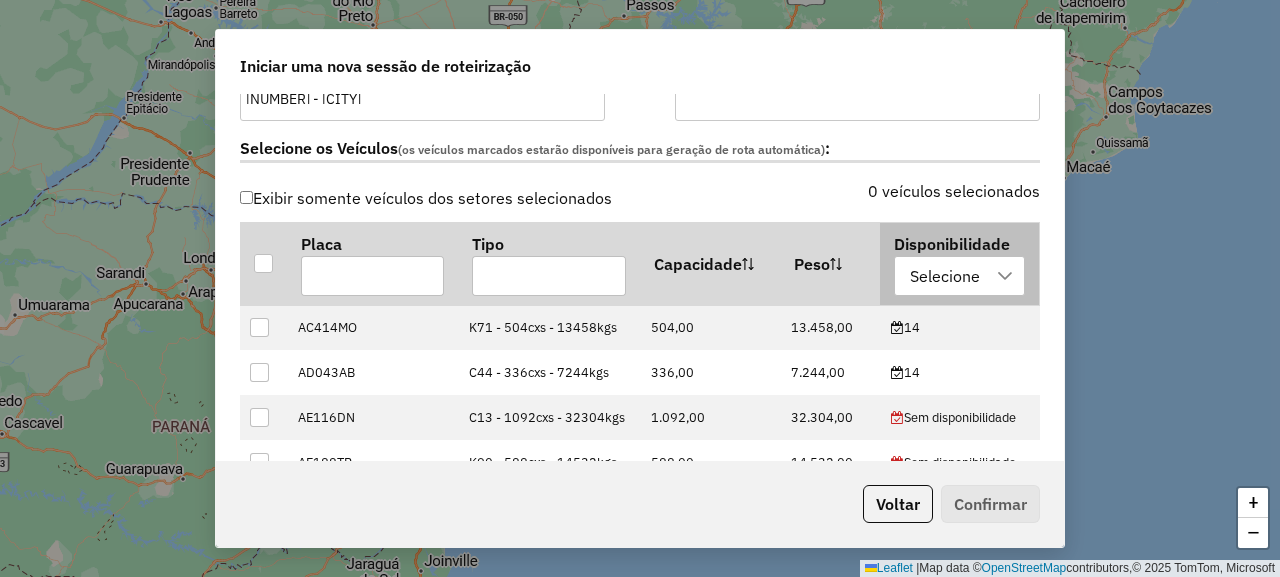 click on "Disponibilidade  Selecione" at bounding box center (959, 264) 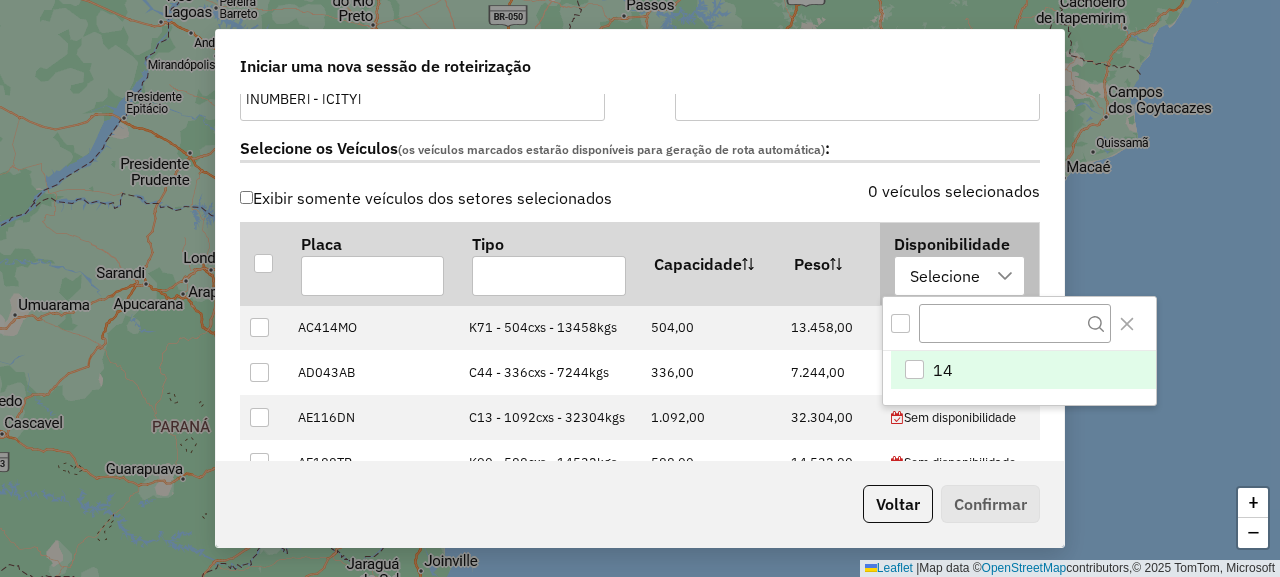 scroll, scrollTop: 15, scrollLeft: 99, axis: both 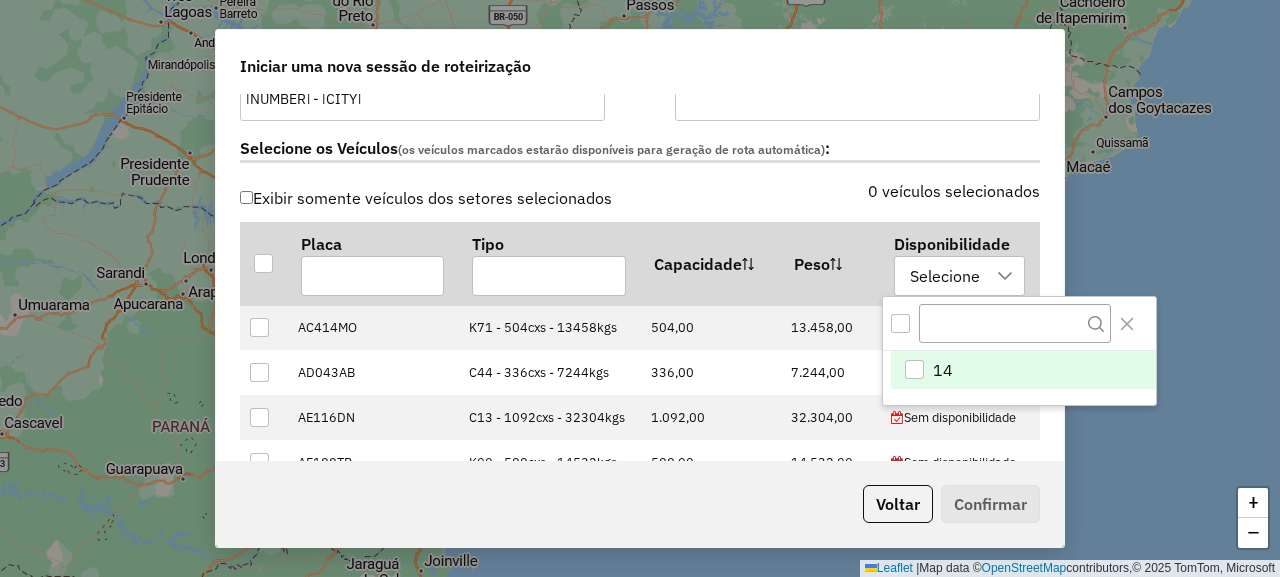 click at bounding box center (900, 323) 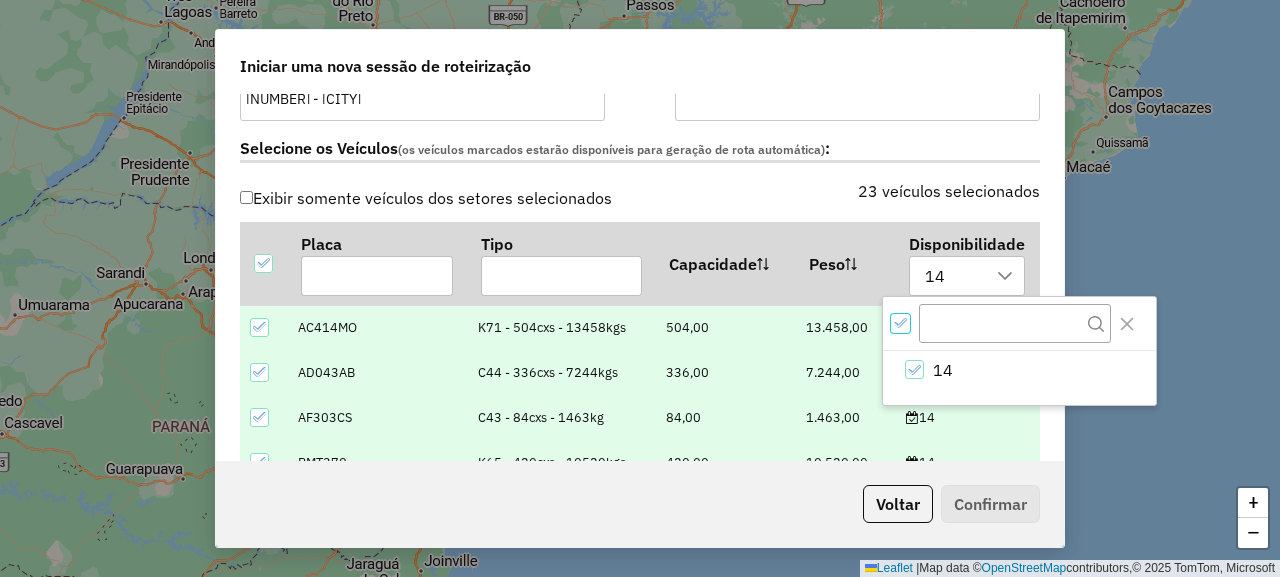scroll, scrollTop: 12, scrollLeft: 7, axis: both 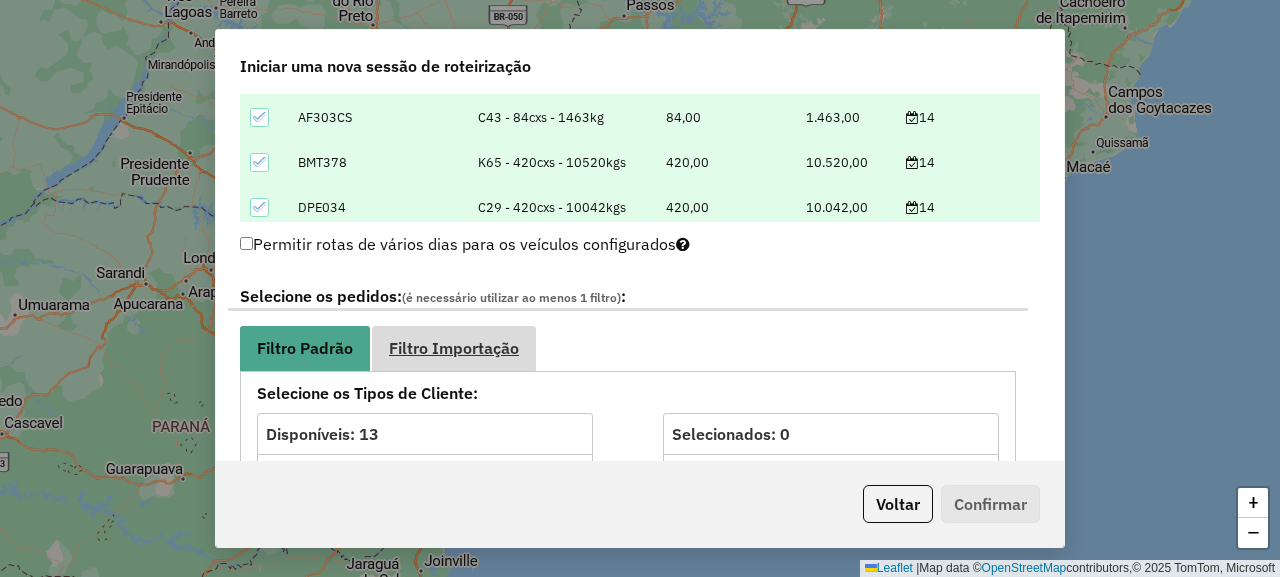 click on "Filtro Importação" at bounding box center (454, 348) 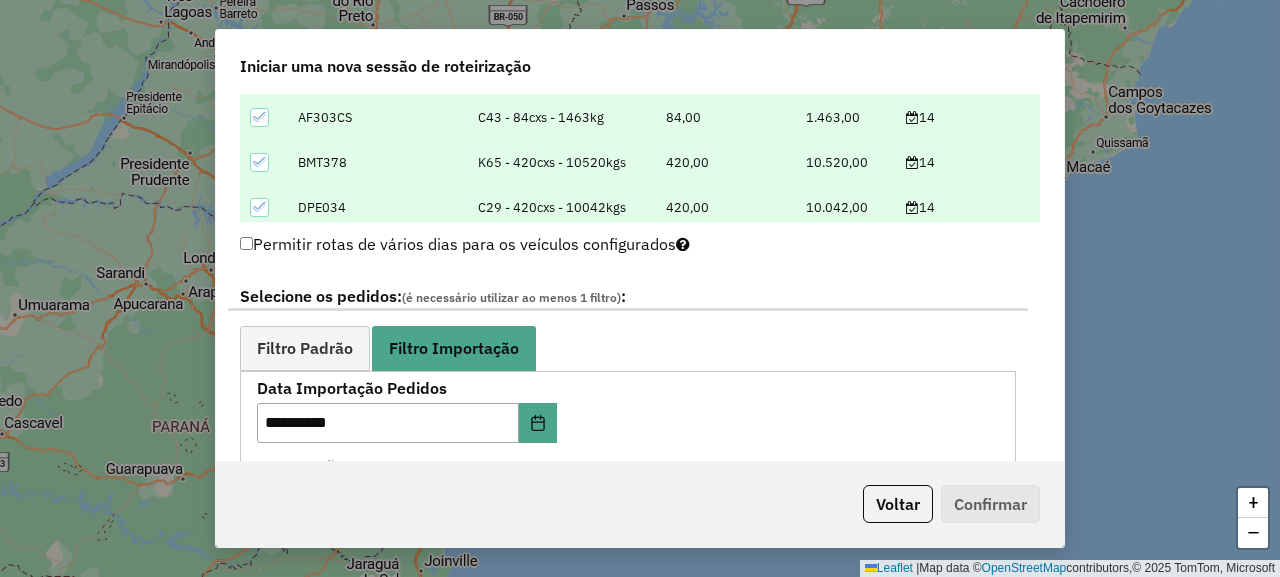 scroll, scrollTop: 1100, scrollLeft: 0, axis: vertical 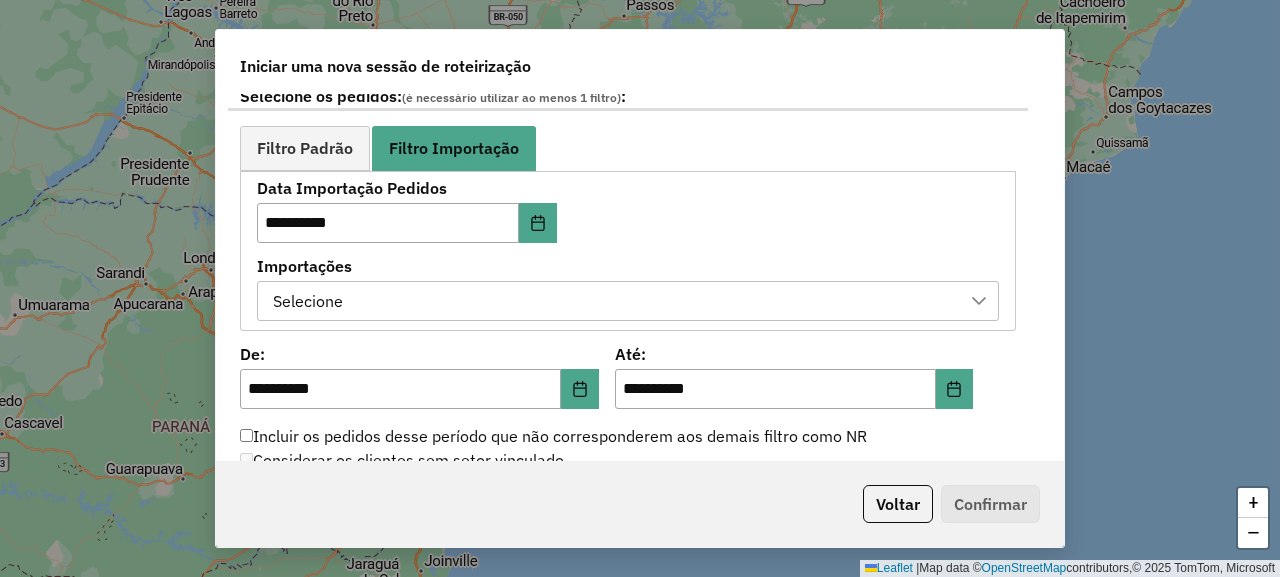 click on "Selecione" at bounding box center [613, 301] 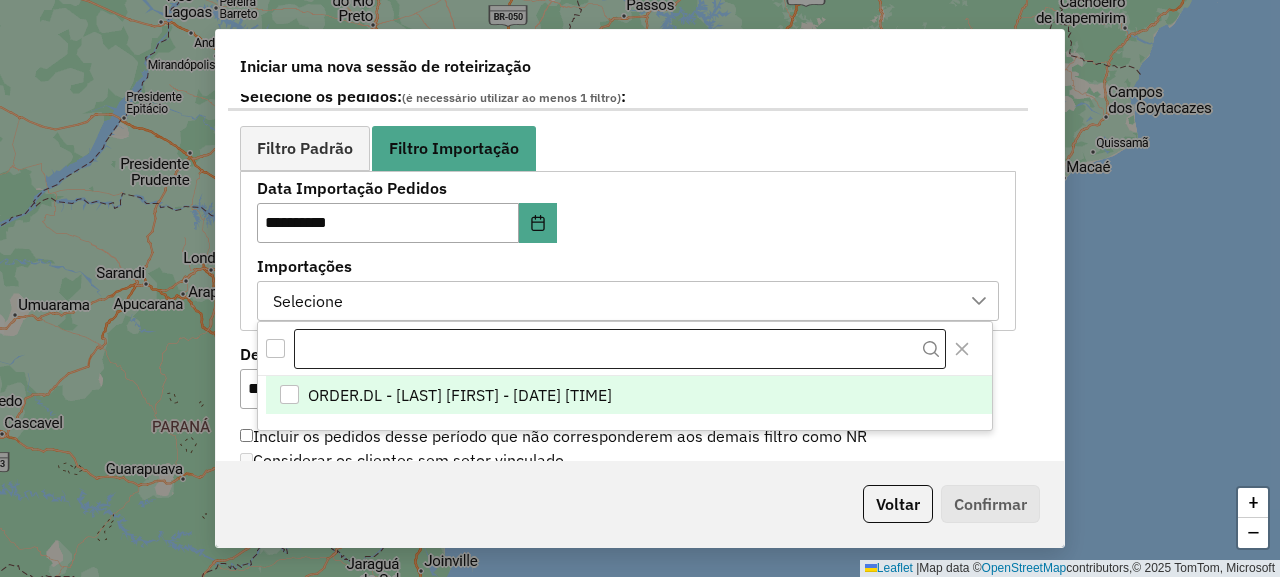 scroll, scrollTop: 15, scrollLeft: 99, axis: both 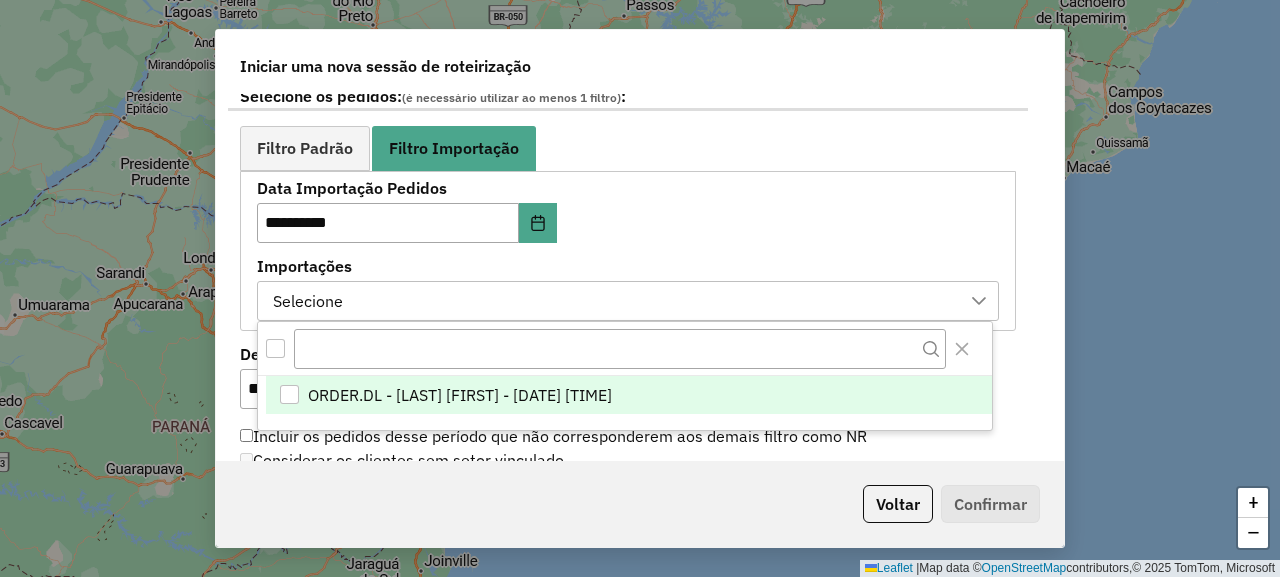 click on "ORDER.DL - NATHALIA DA COSTA SALES - 12/07/2025 14:22" at bounding box center [460, 395] 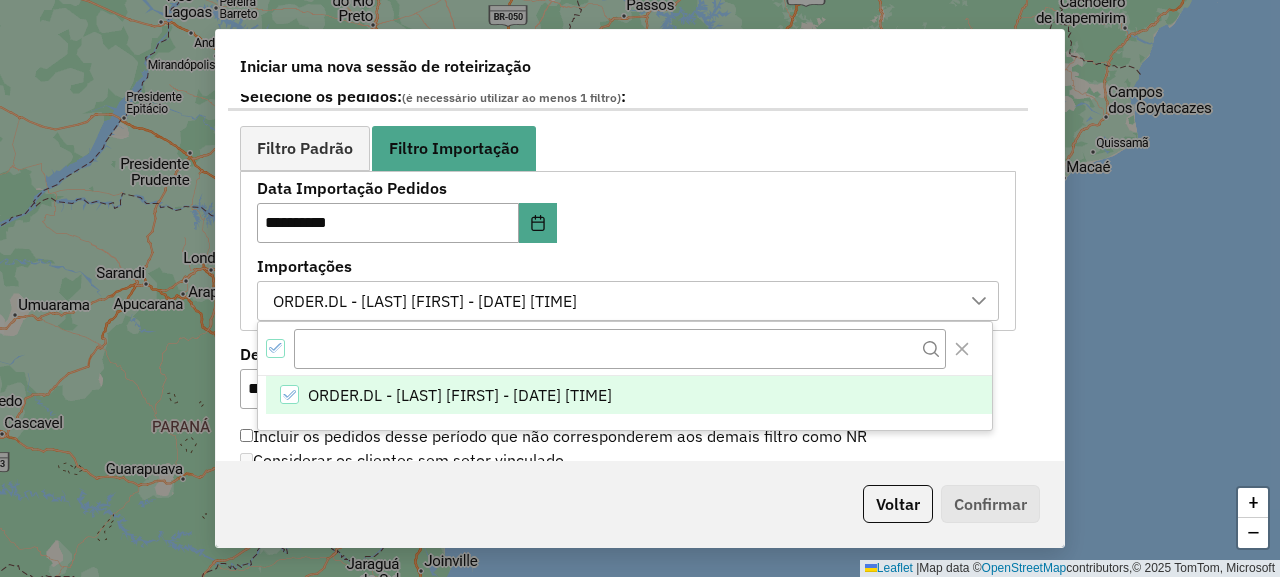 click on "**********" at bounding box center [628, 250] 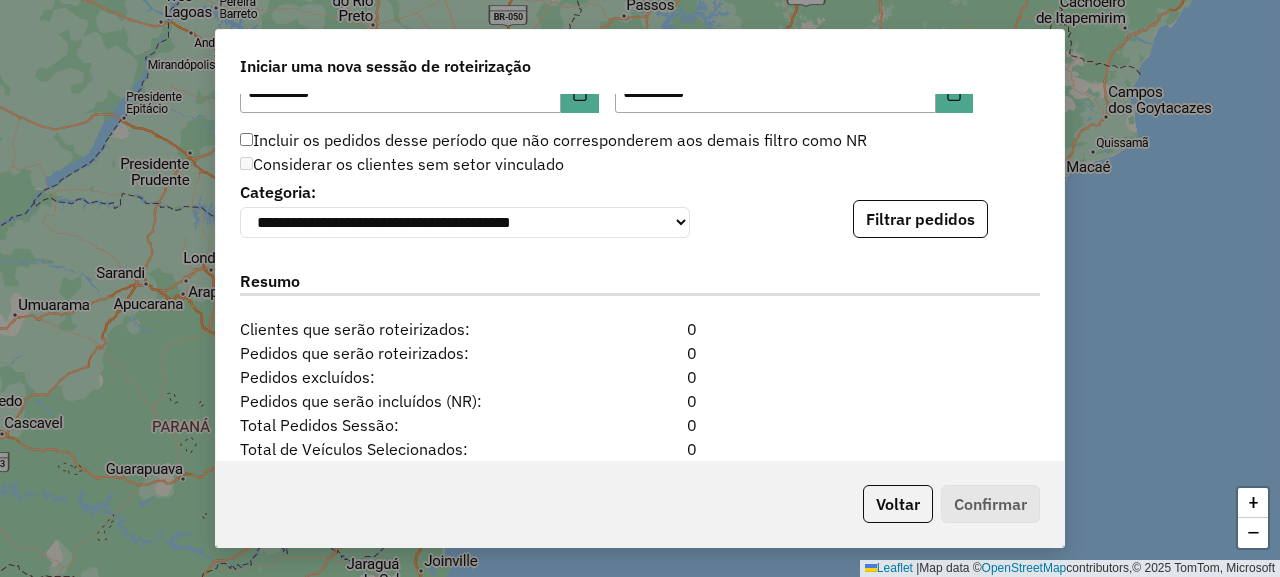 scroll, scrollTop: 1400, scrollLeft: 0, axis: vertical 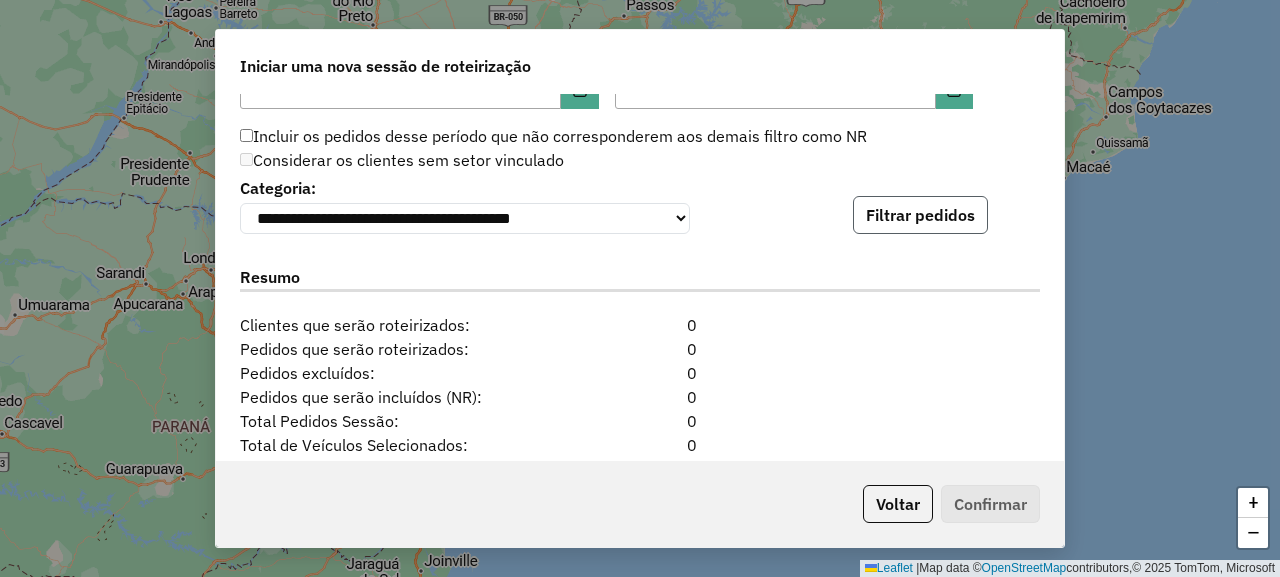 click on "Filtrar pedidos" 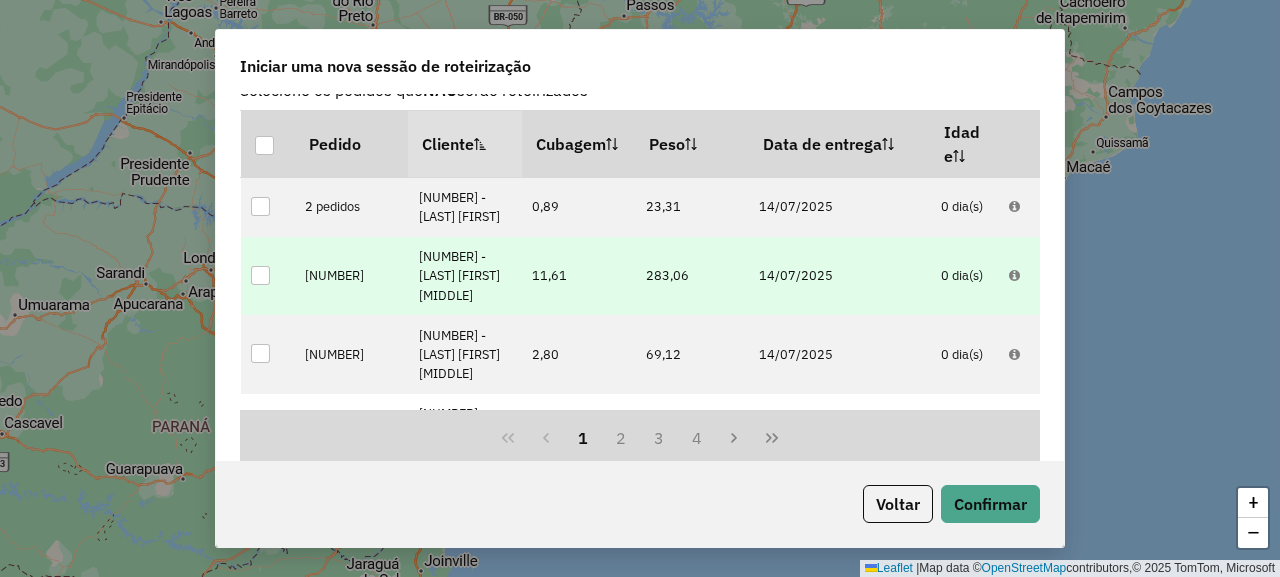 scroll, scrollTop: 1600, scrollLeft: 0, axis: vertical 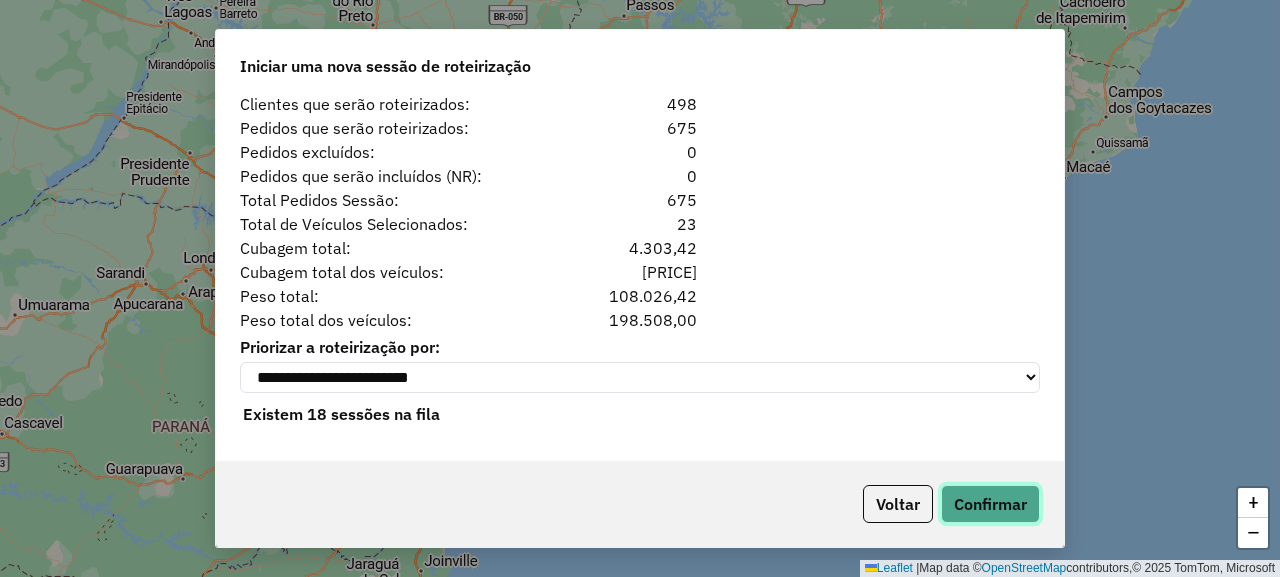 click on "Confirmar" 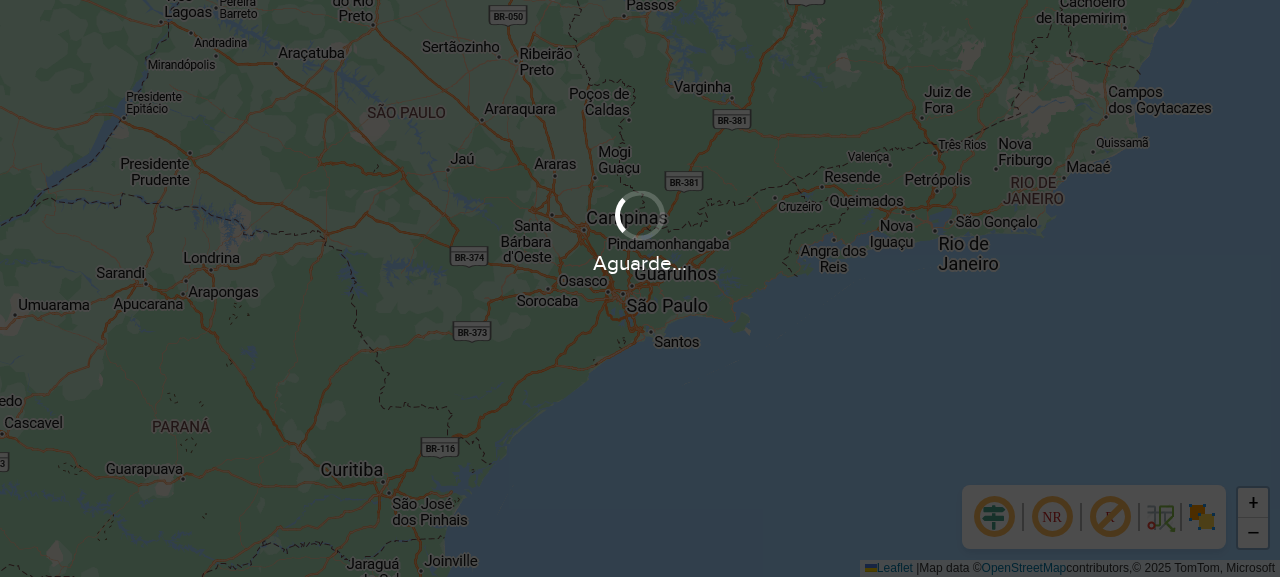 scroll, scrollTop: 0, scrollLeft: 0, axis: both 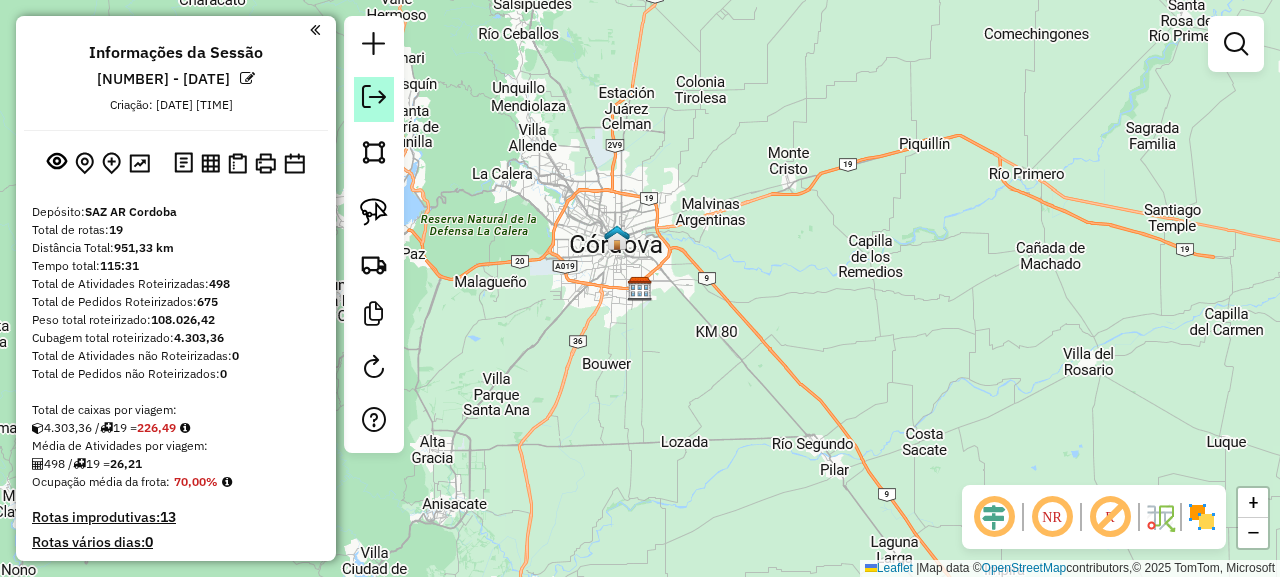 click 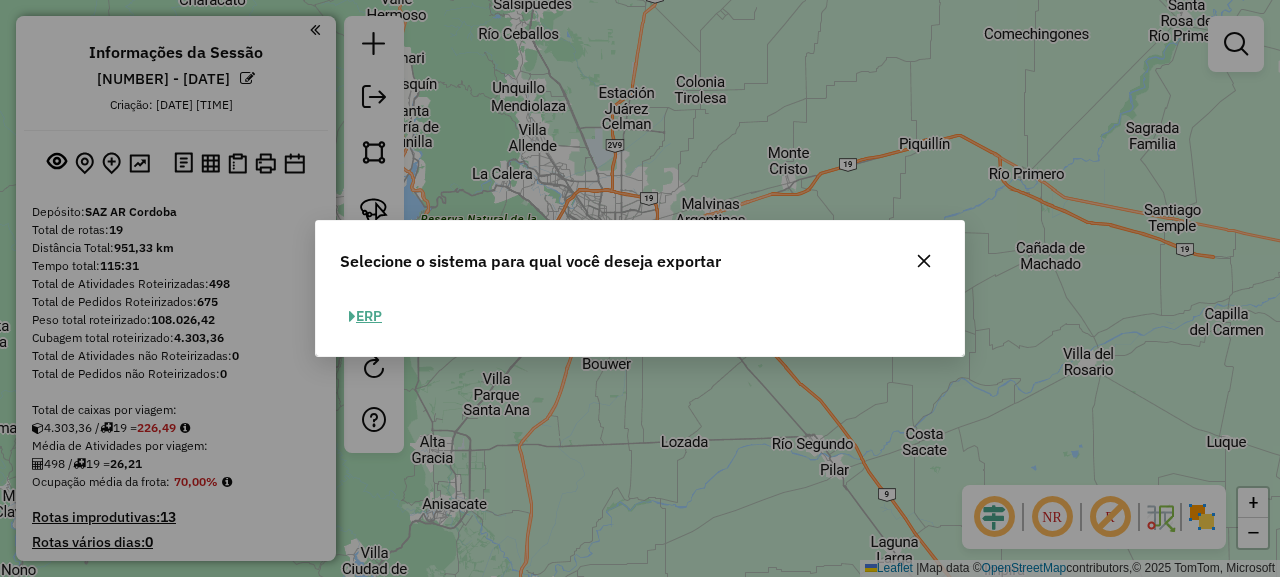 click on "ERP" 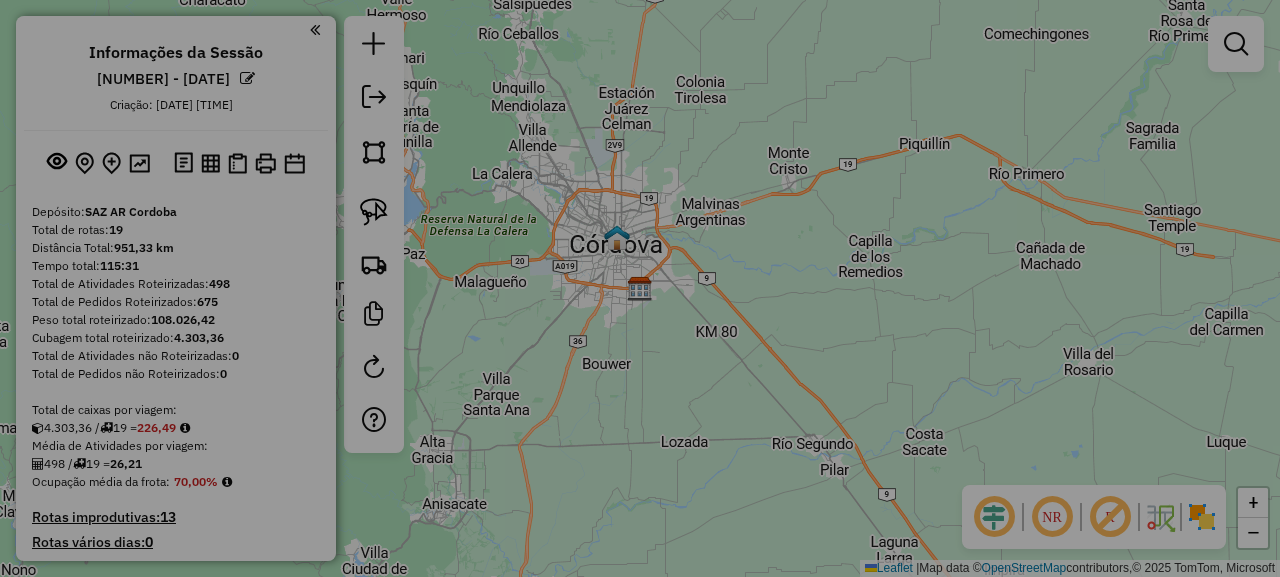 select on "*********" 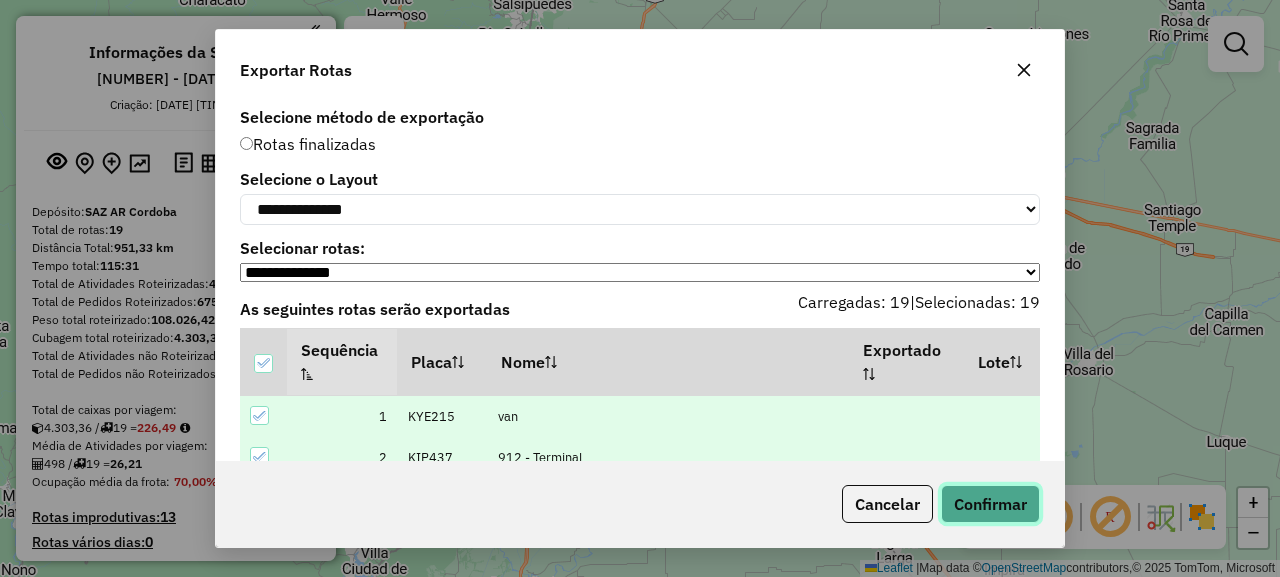 click on "Confirmar" 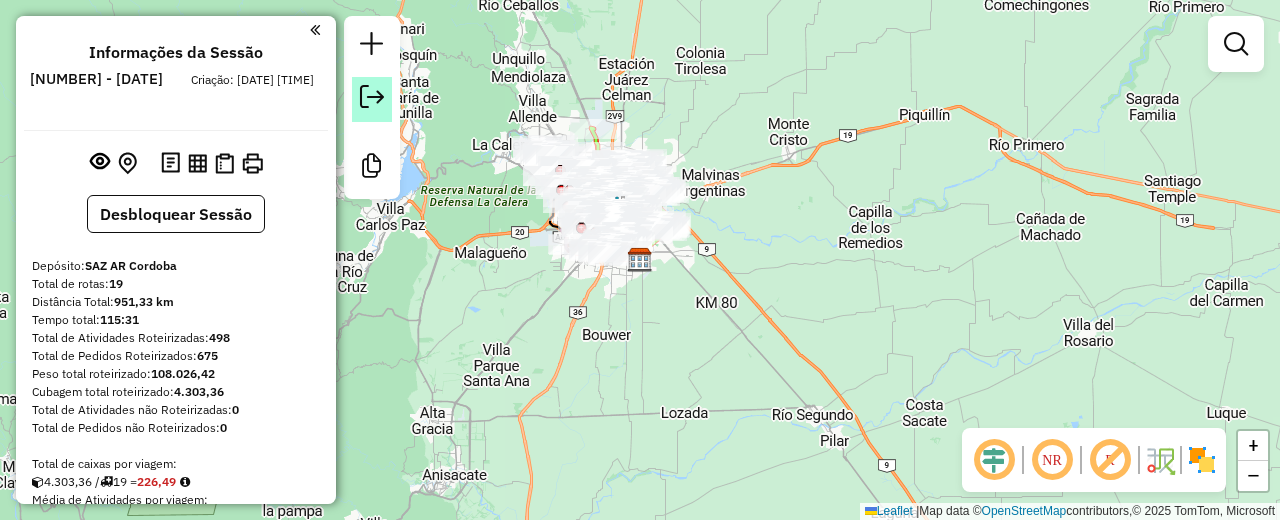 click 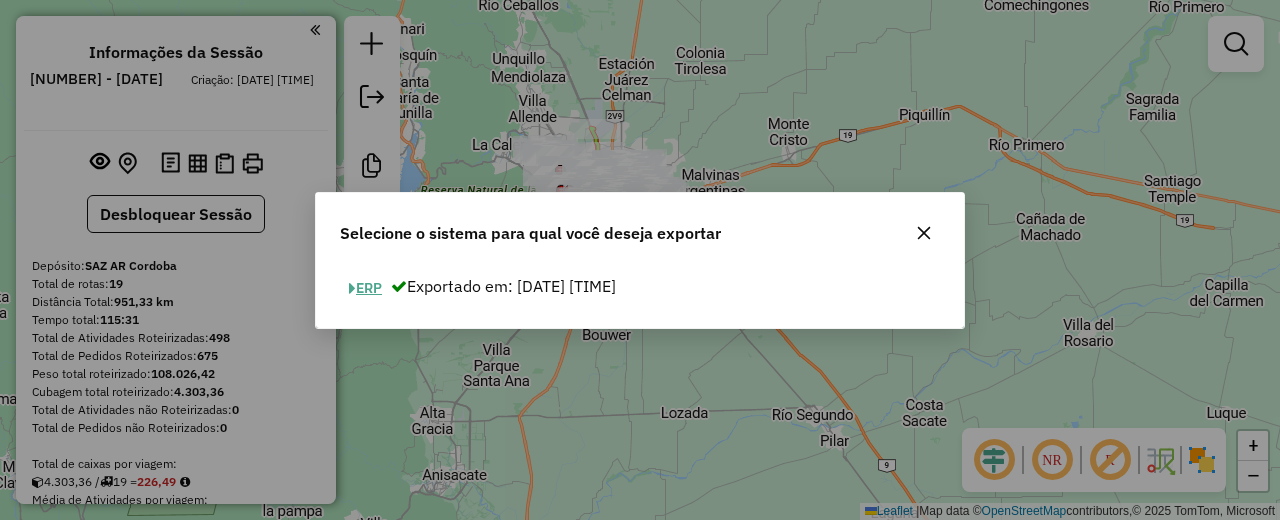 click on "ERP" 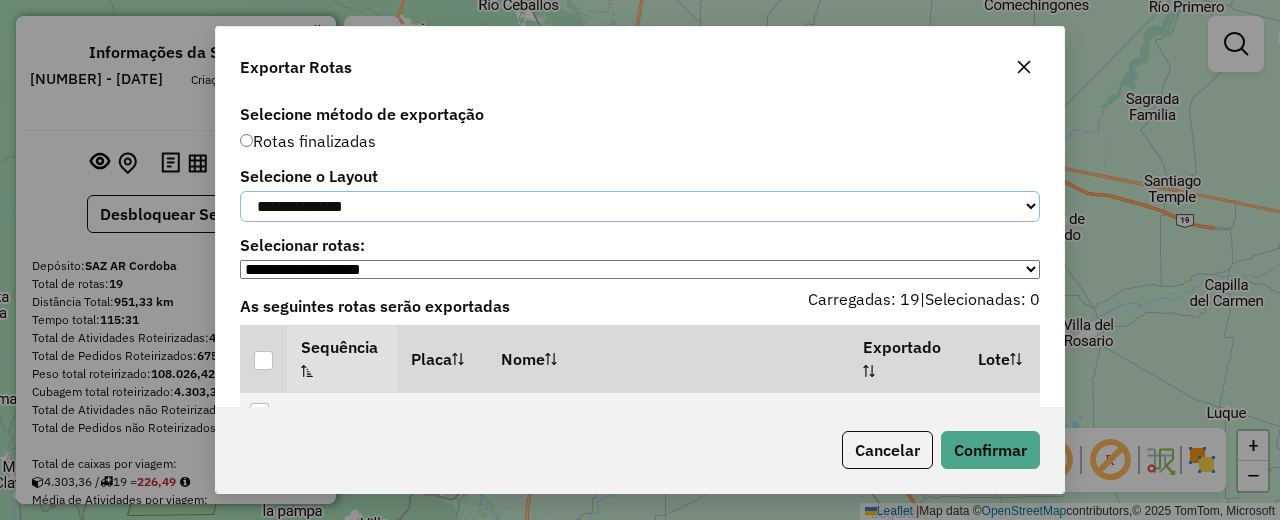 click on "**********" 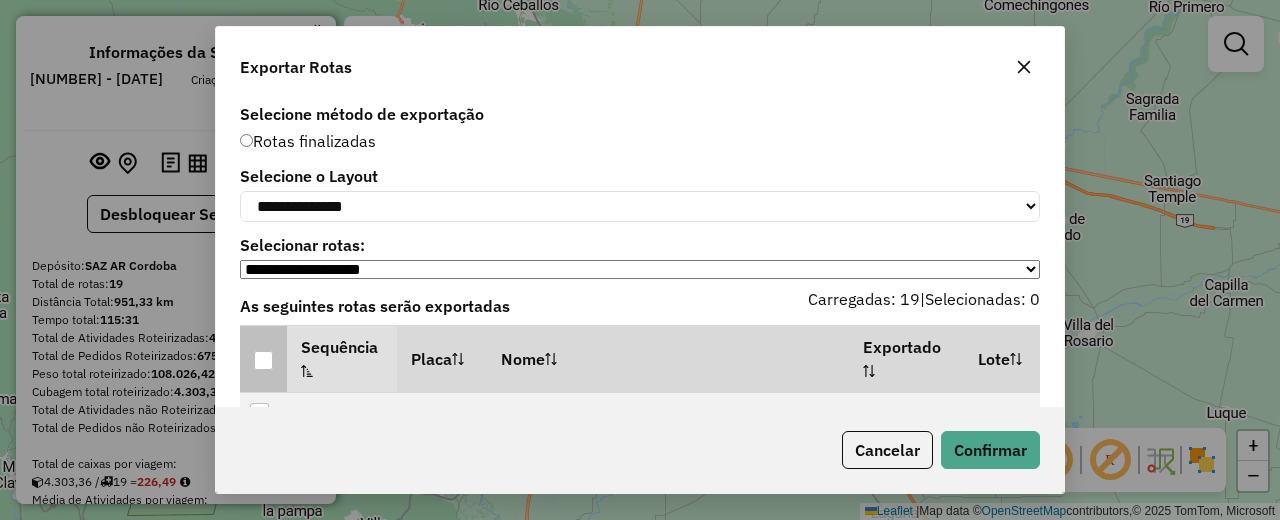click at bounding box center (263, 359) 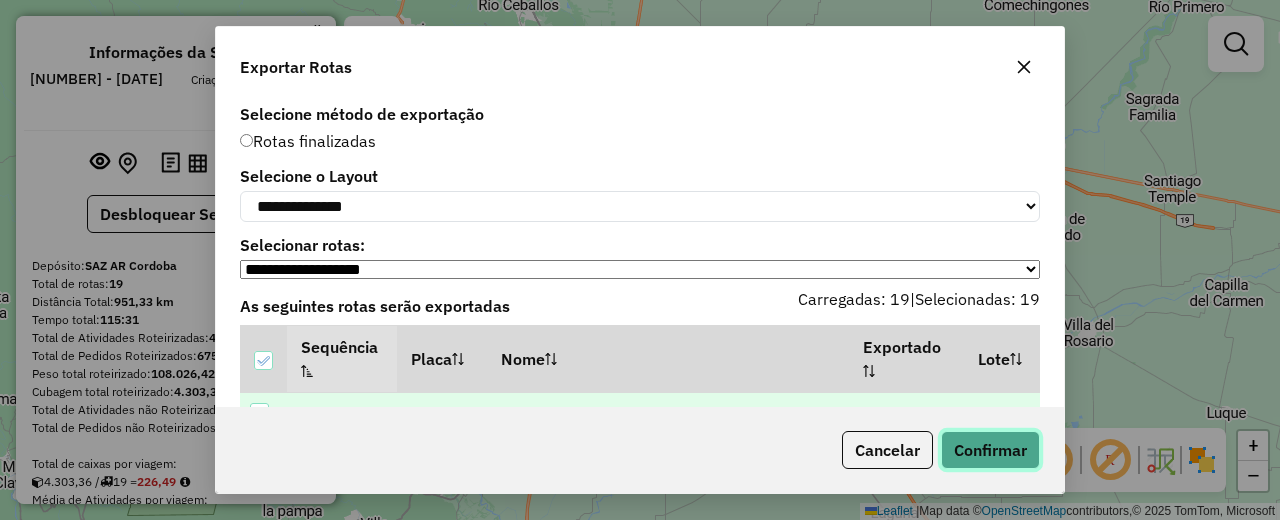 click on "Confirmar" 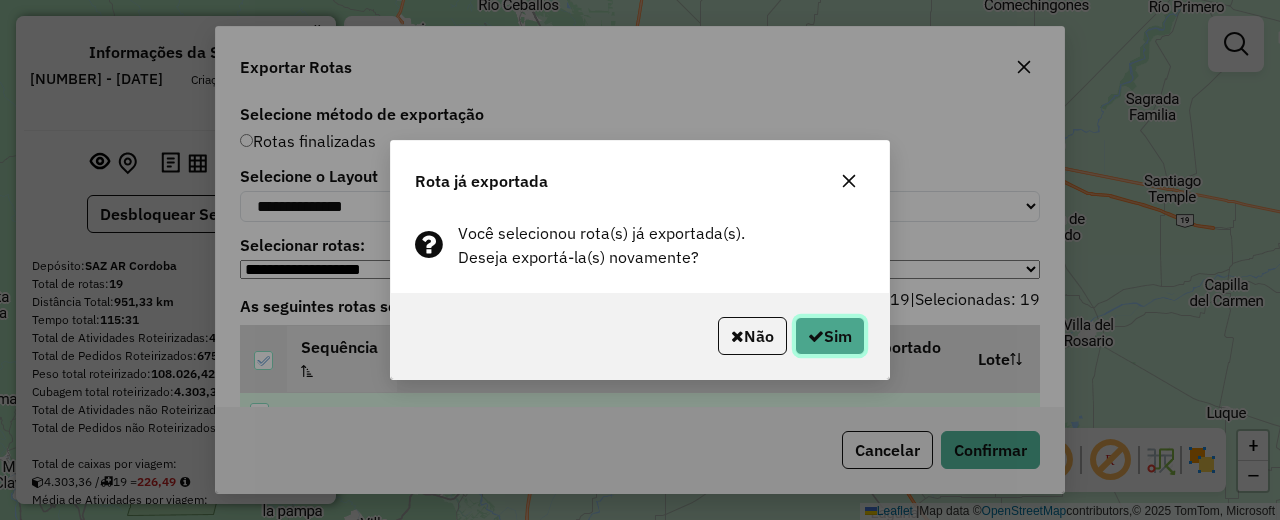 click on "Sim" 